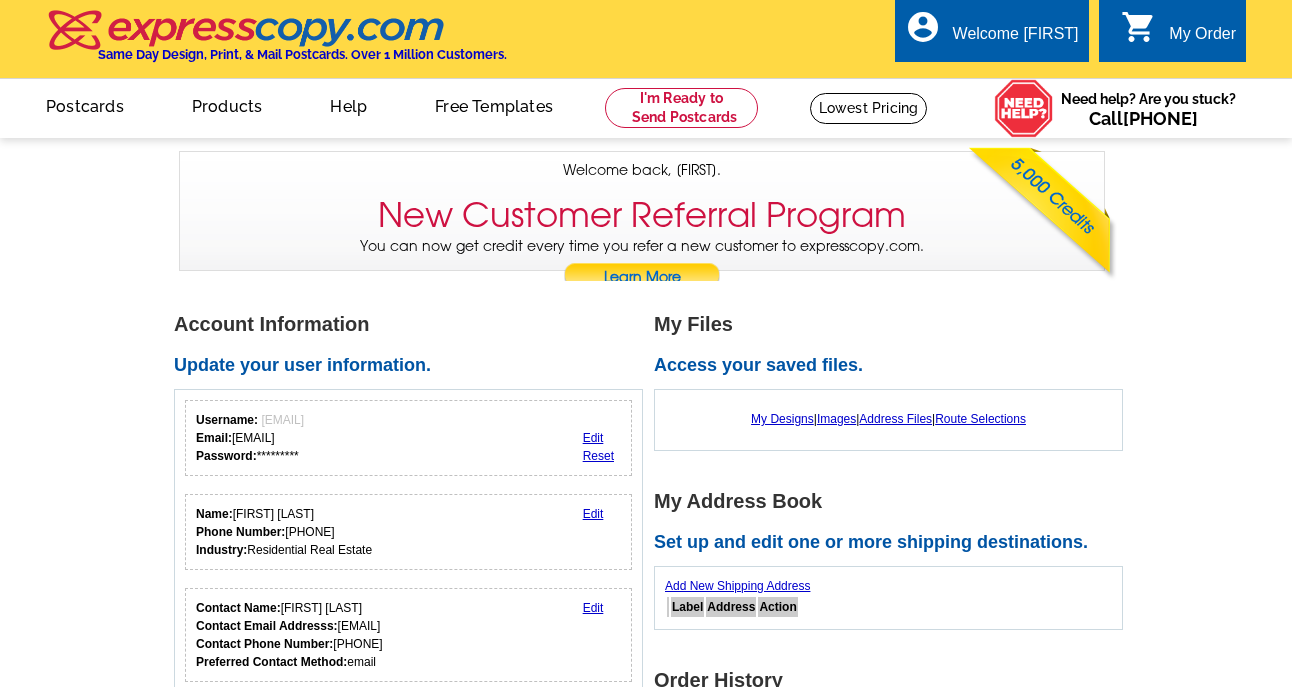 scroll, scrollTop: 0, scrollLeft: 0, axis: both 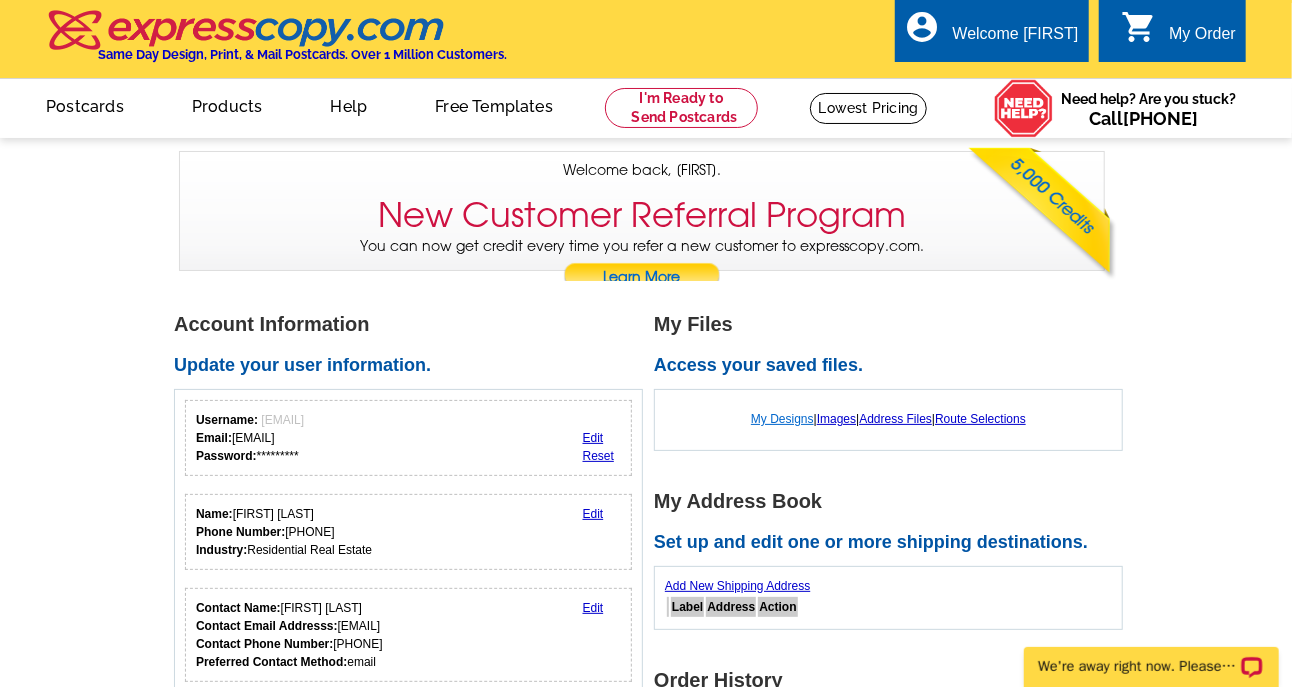 click on "My Designs" at bounding box center [782, 419] 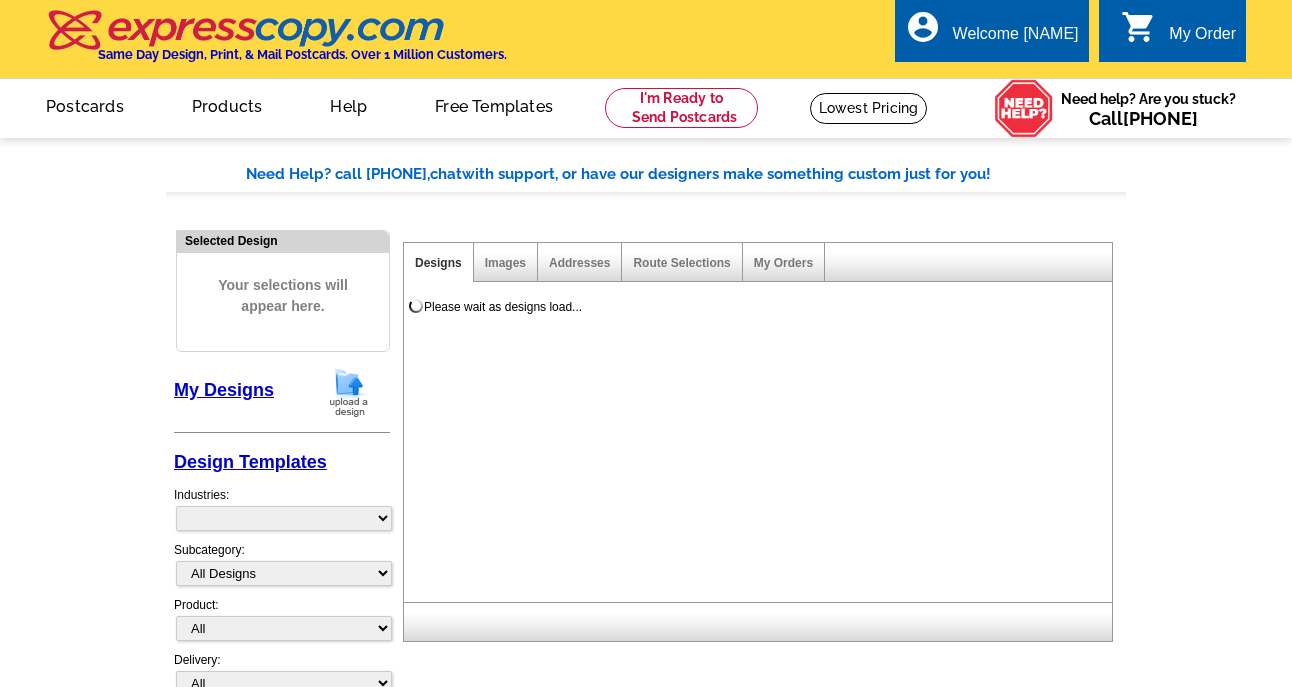 scroll, scrollTop: 0, scrollLeft: 0, axis: both 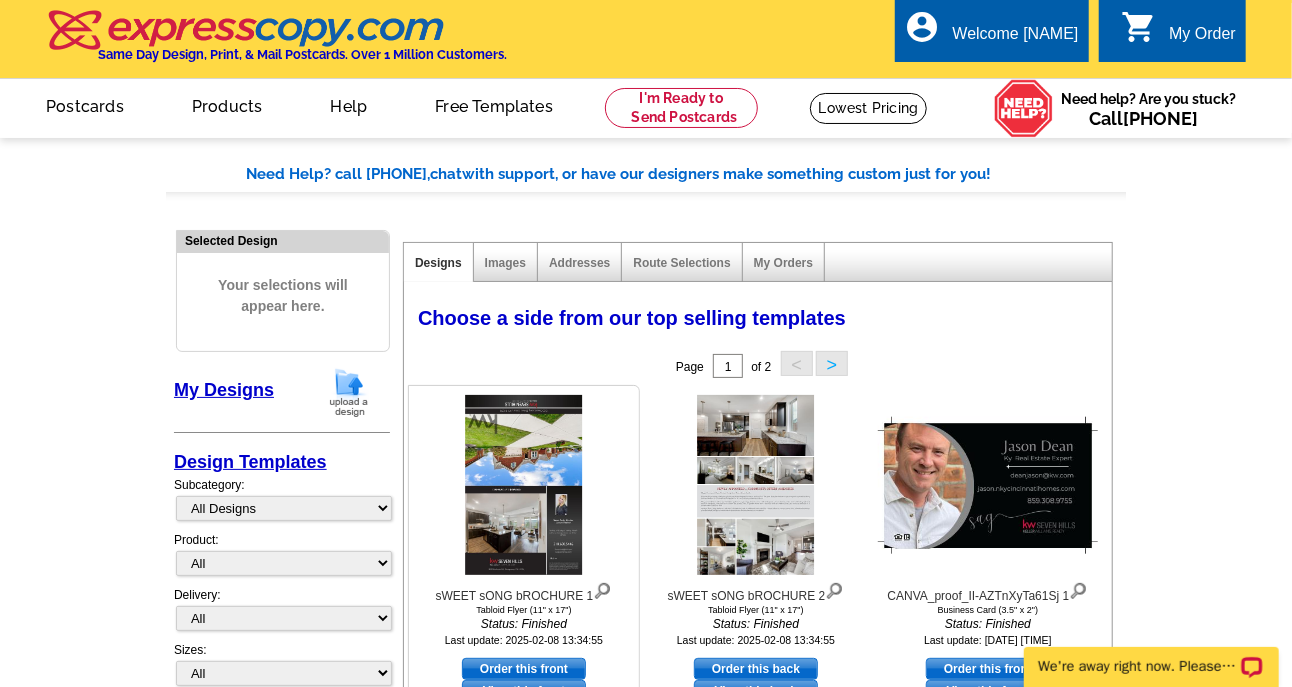 click at bounding box center [523, 485] 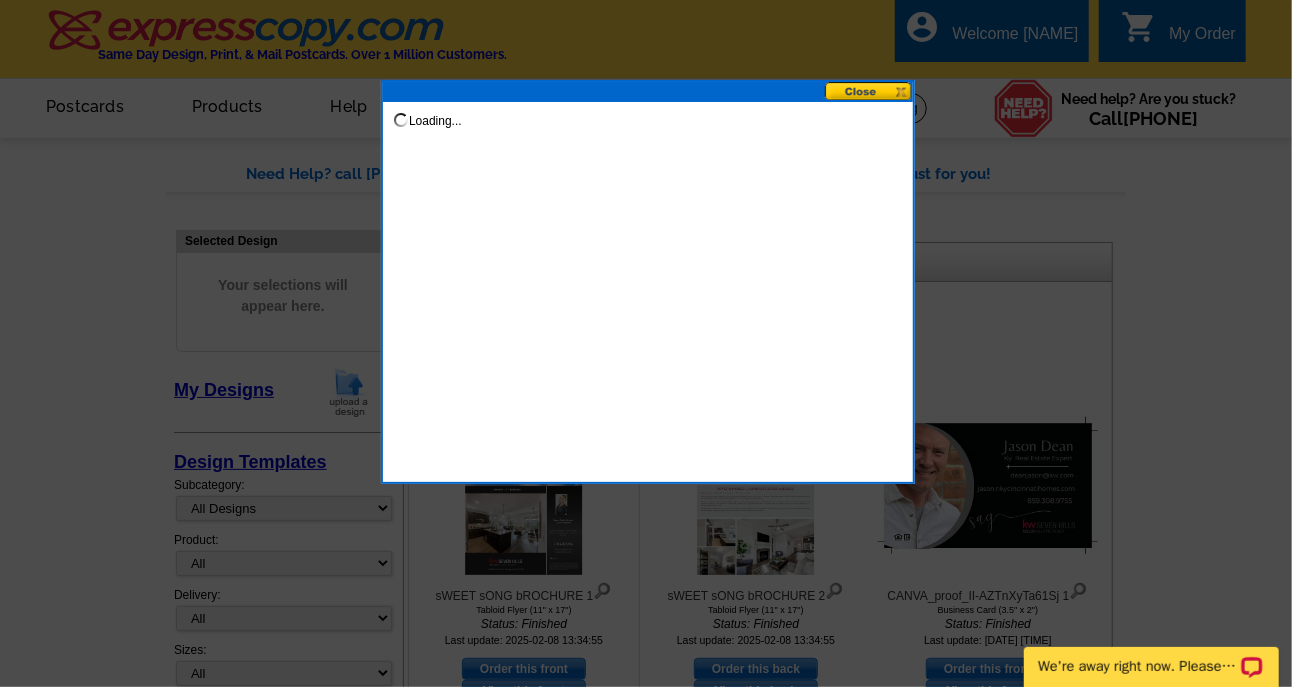 click at bounding box center [646, 343] 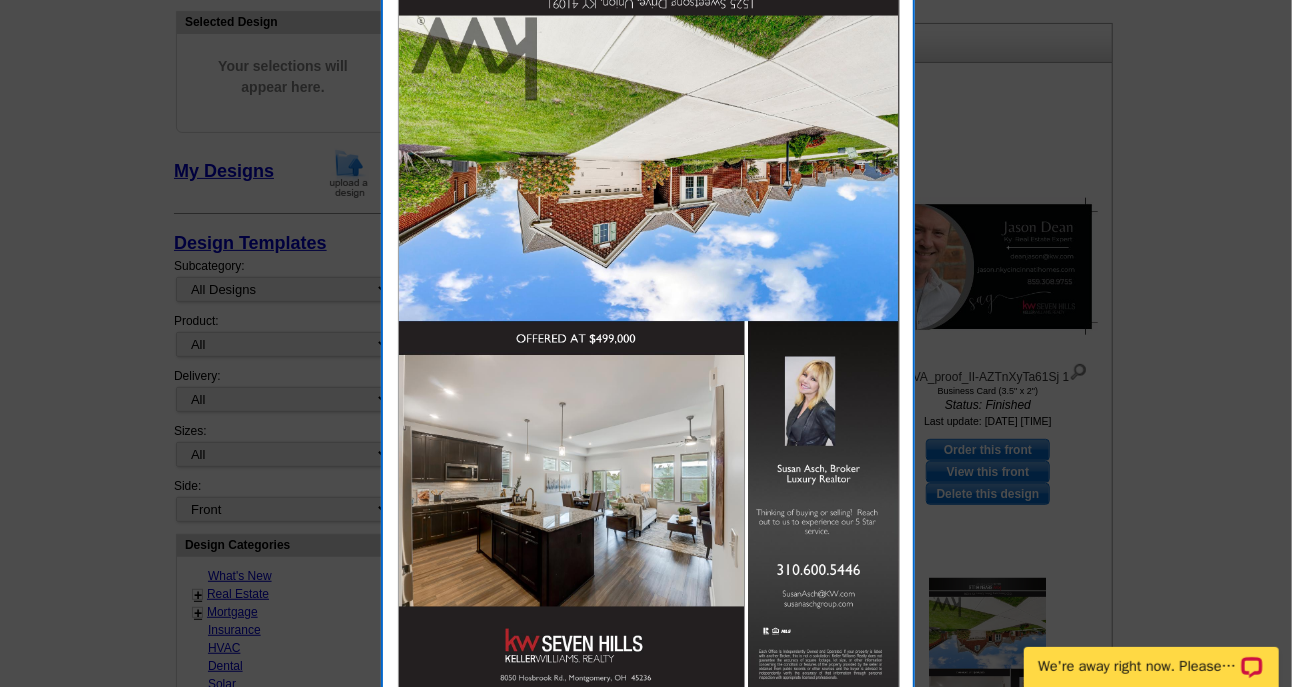 scroll, scrollTop: 225, scrollLeft: 0, axis: vertical 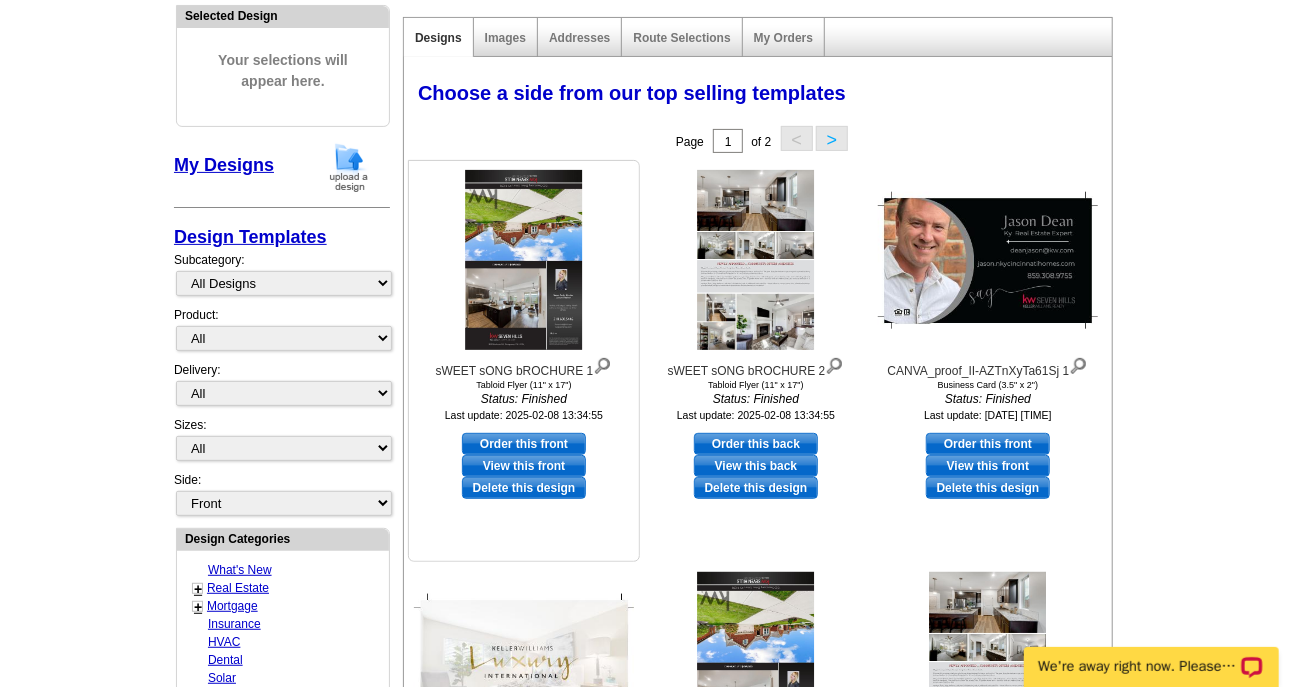 click at bounding box center [523, 260] 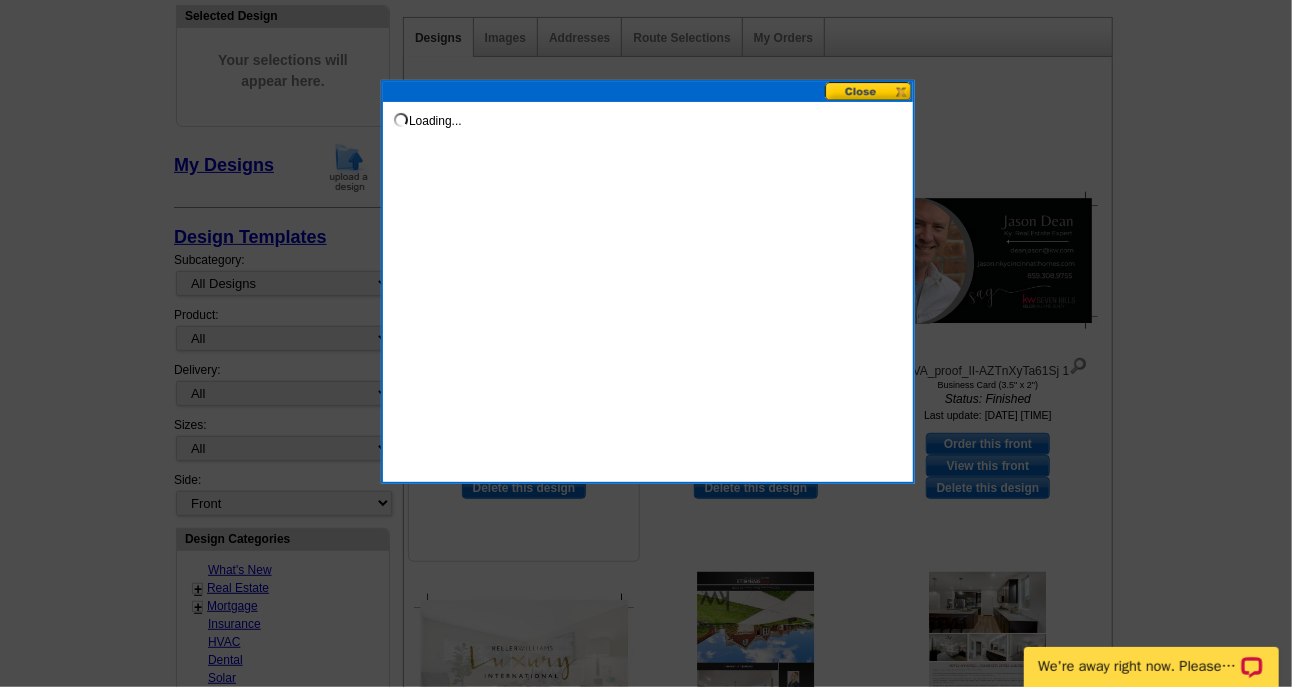 click on "Loading..." at bounding box center (648, 282) 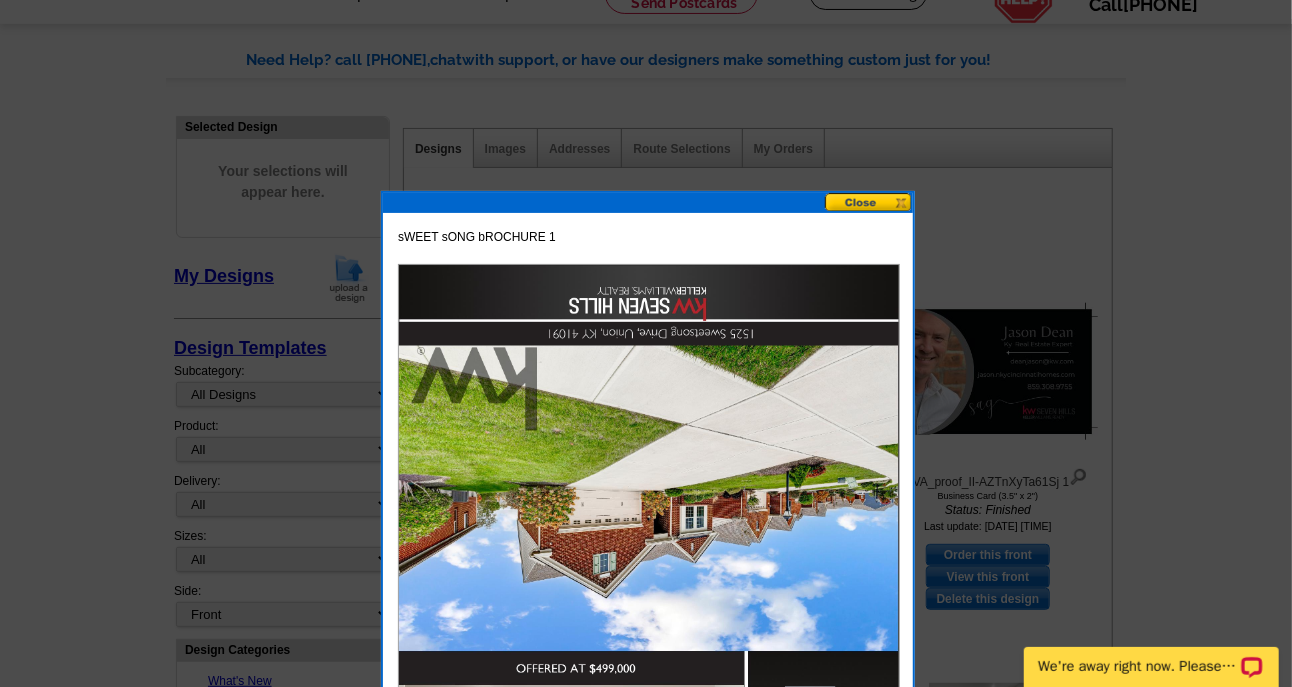 scroll, scrollTop: 89, scrollLeft: 0, axis: vertical 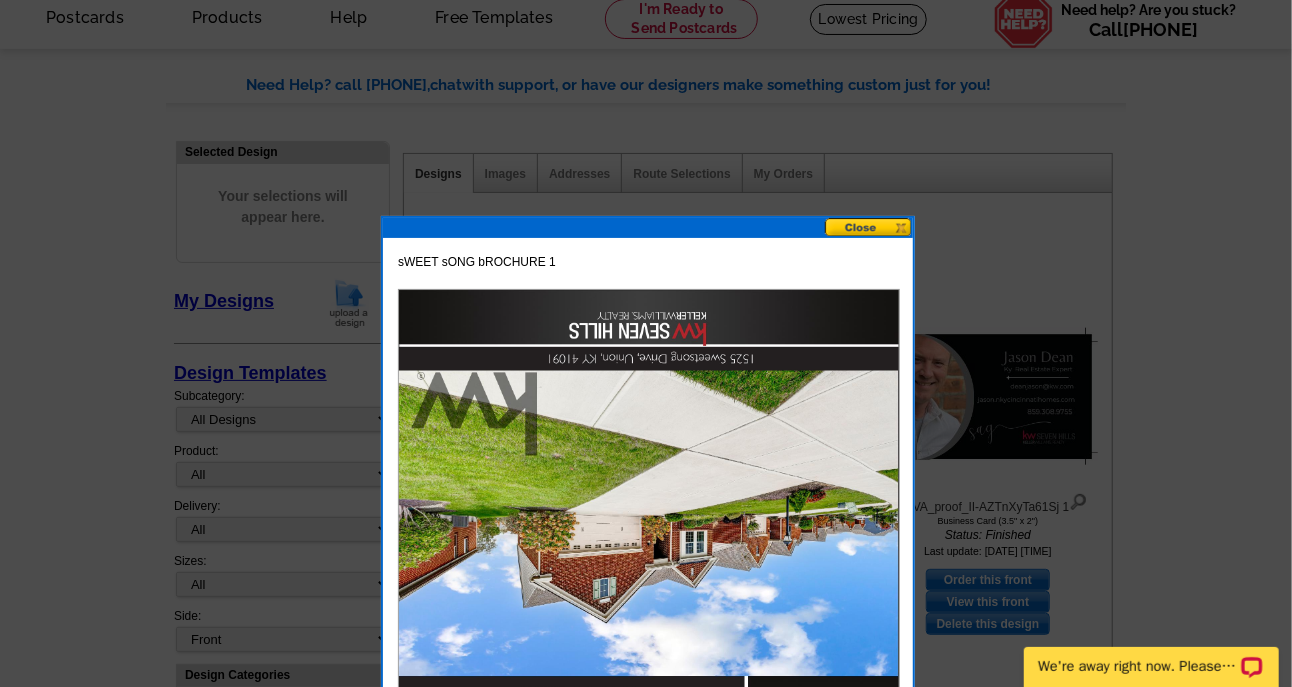 click at bounding box center (869, 227) 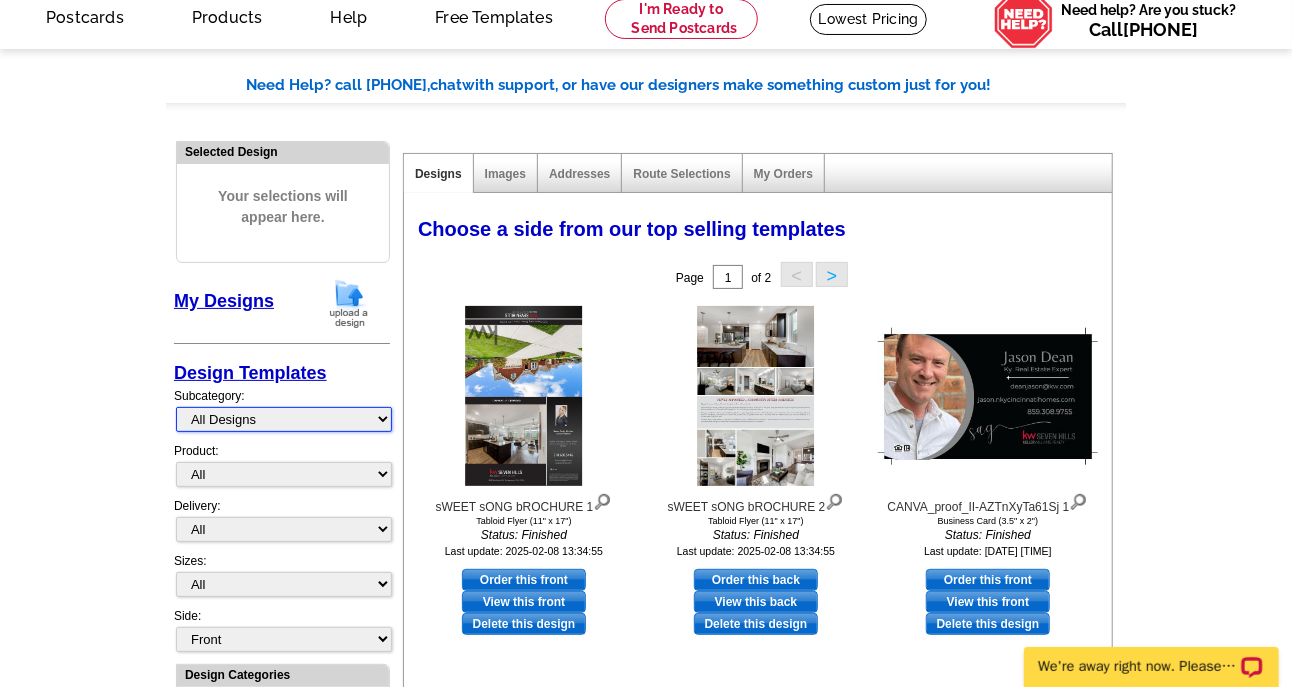 click on "All Designs Finished Designs Unfinished Designs" at bounding box center (284, 419) 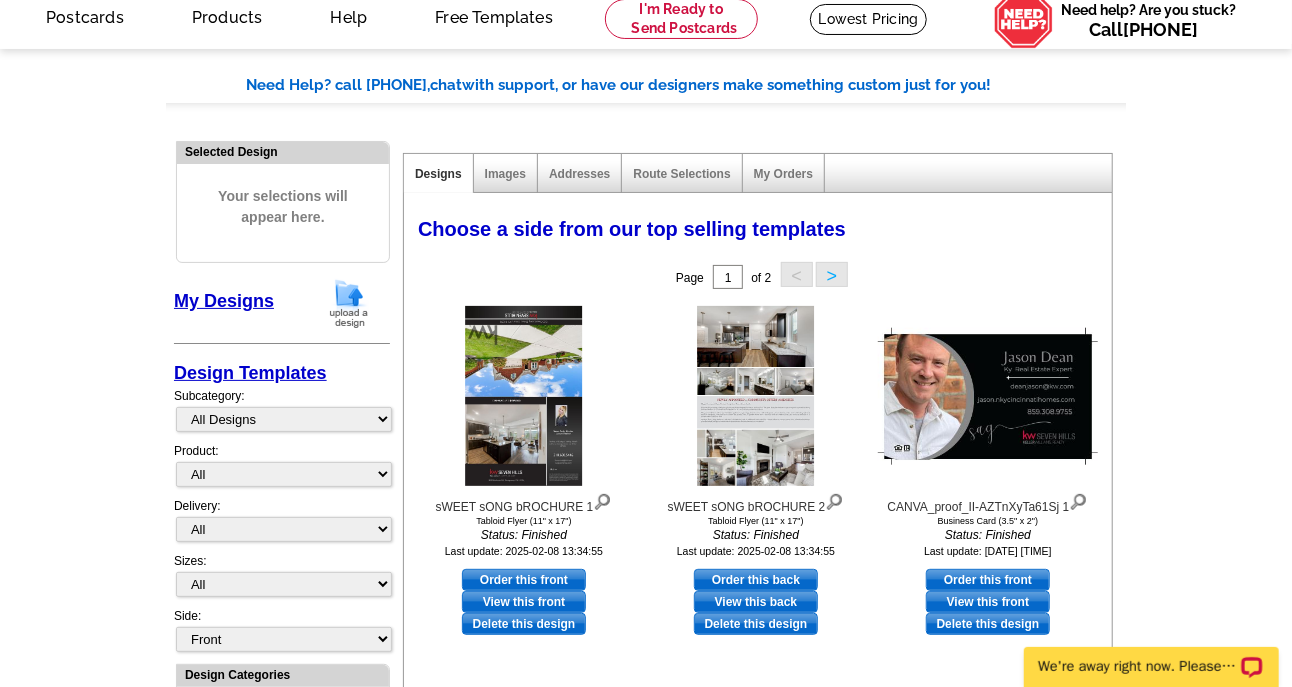 click on ">" at bounding box center [832, 274] 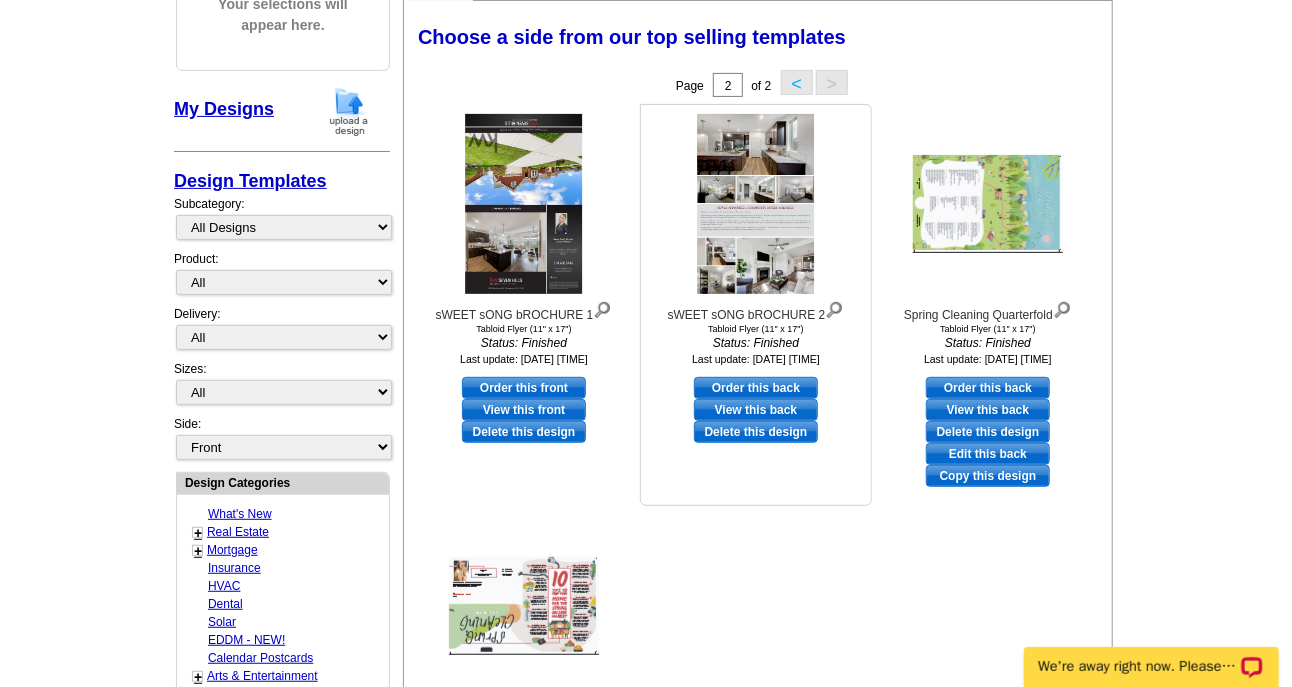 scroll, scrollTop: 285, scrollLeft: 0, axis: vertical 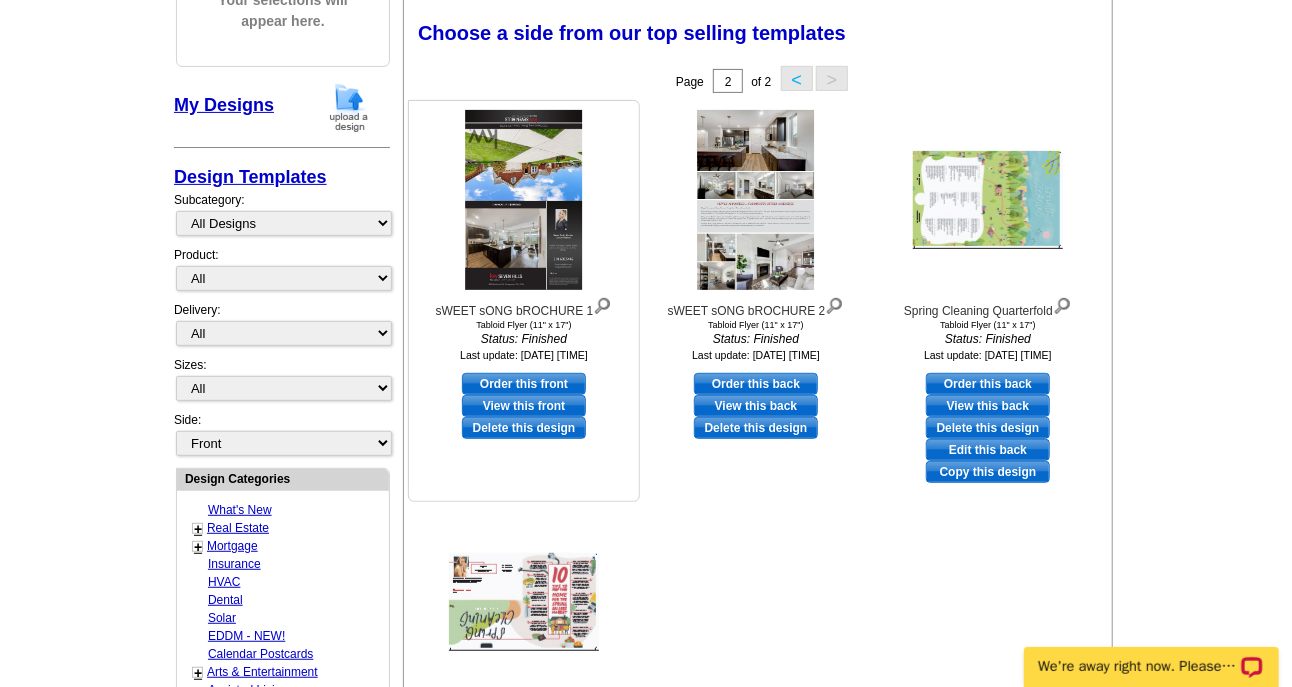 click on "Order this front" at bounding box center (524, 384) 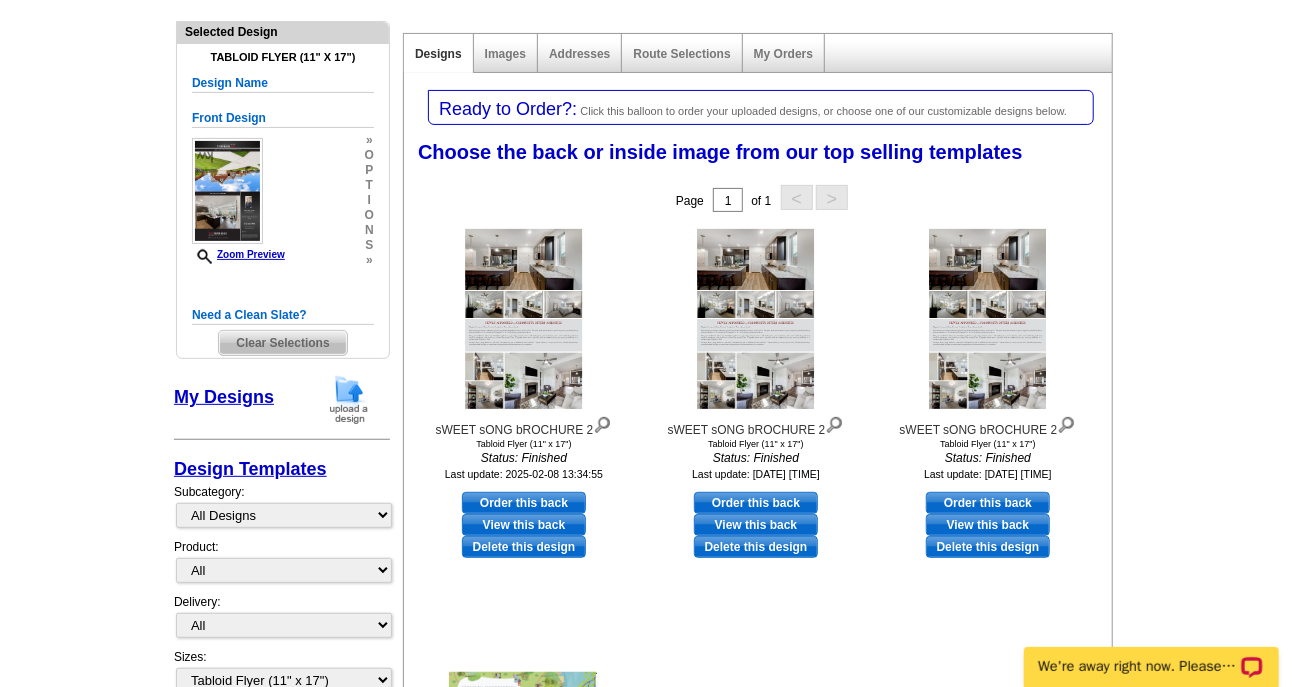 scroll, scrollTop: 208, scrollLeft: 0, axis: vertical 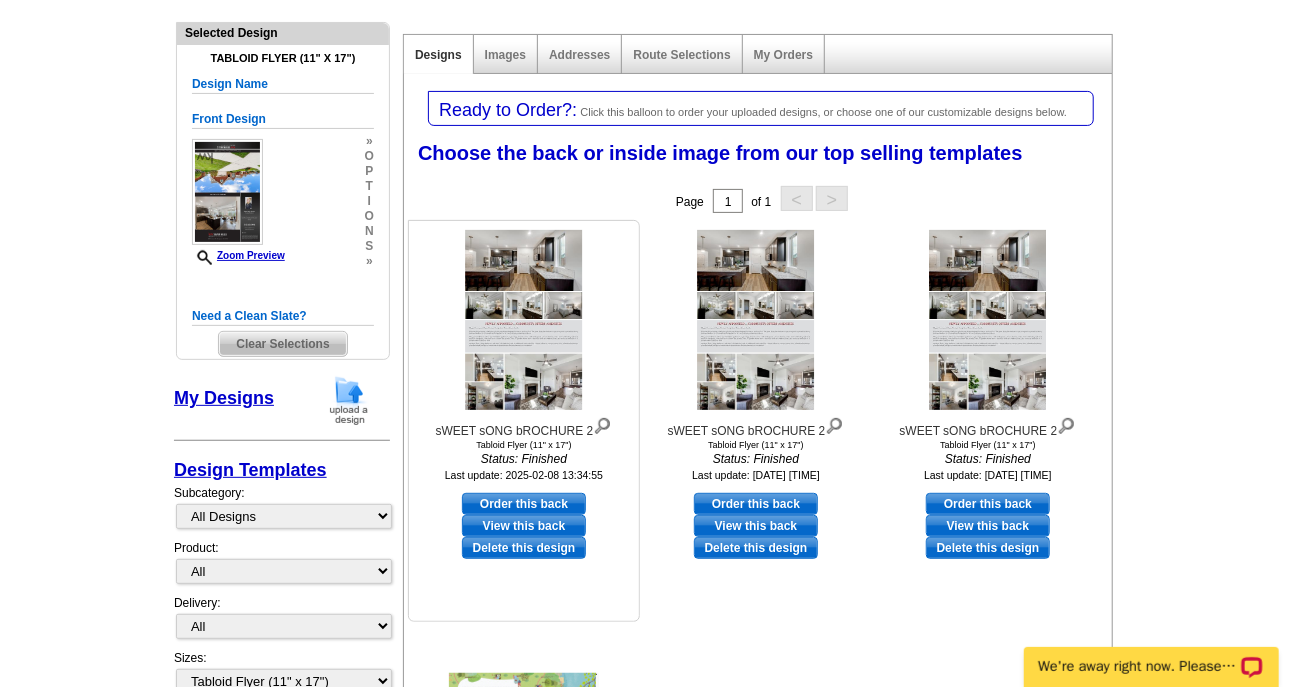 click on "View this back" at bounding box center (524, 526) 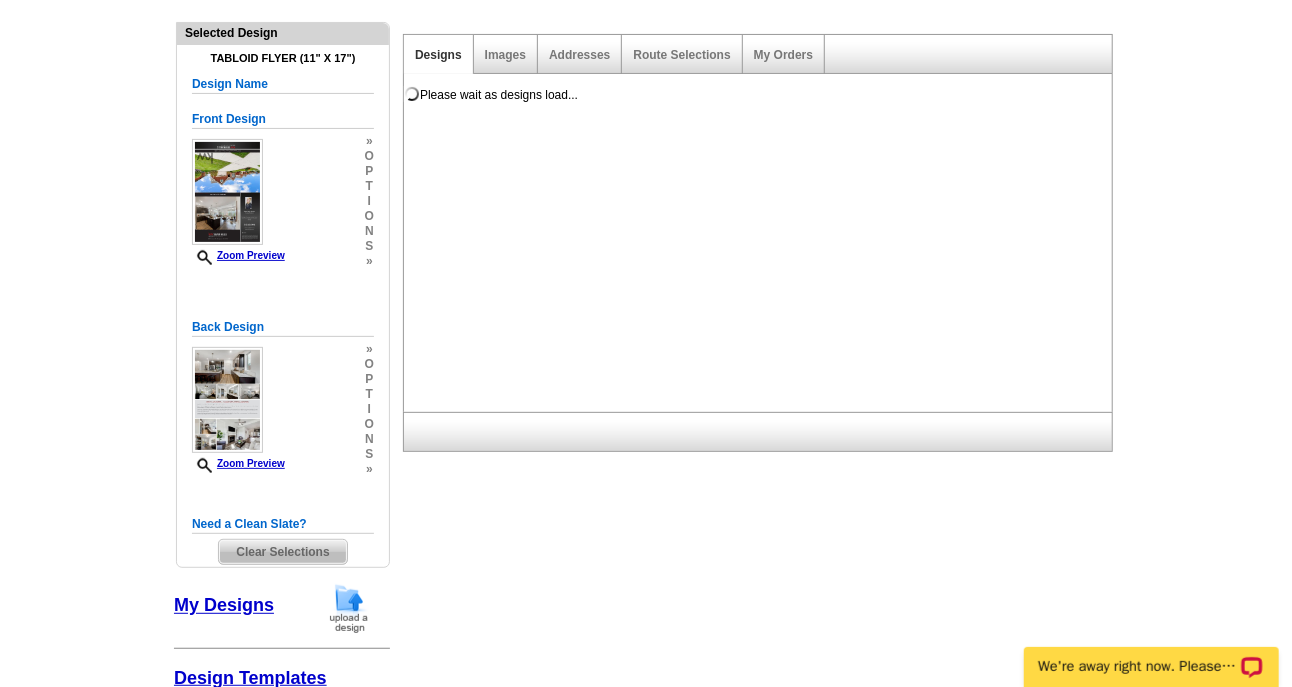 scroll, scrollTop: 0, scrollLeft: 0, axis: both 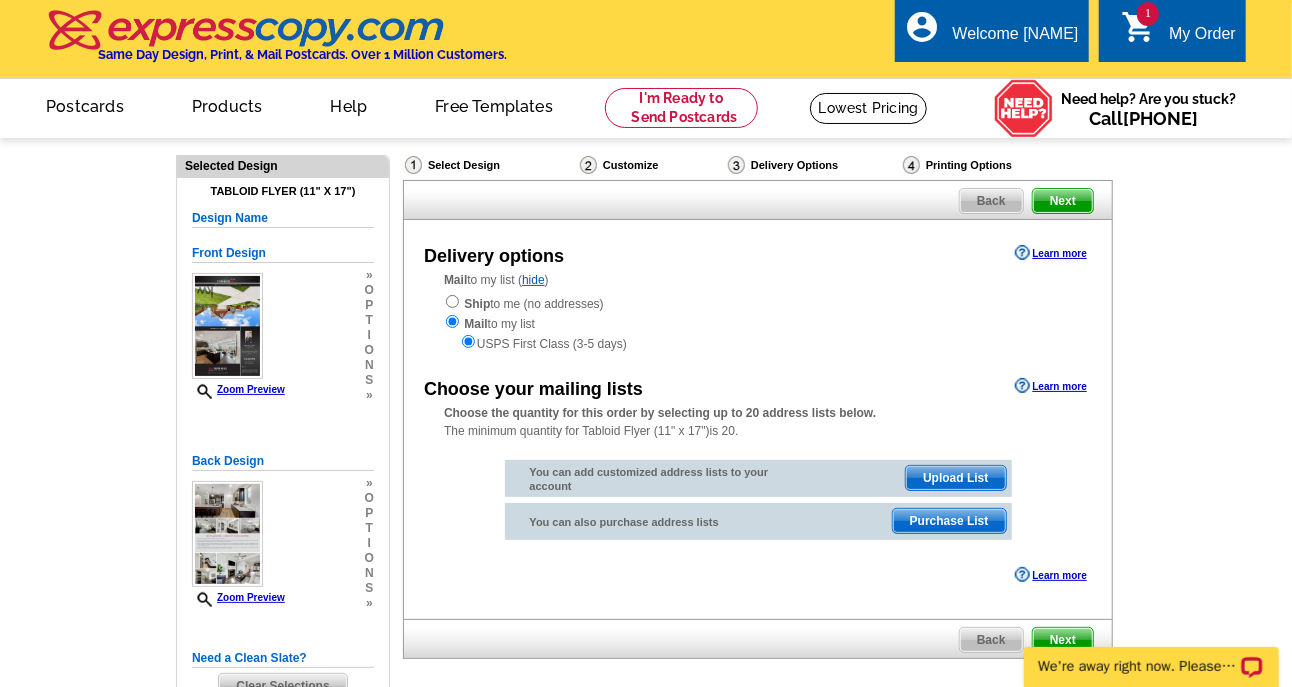 click on "Select Design" at bounding box center [490, 167] 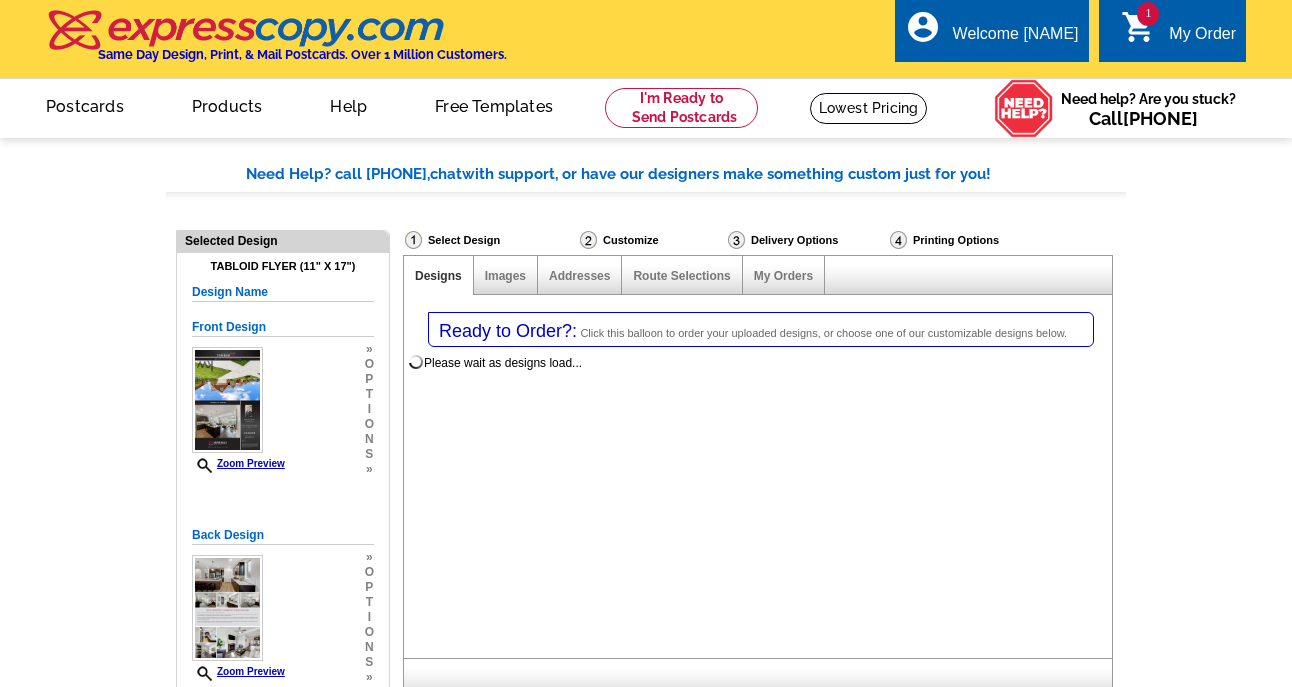 select on "2" 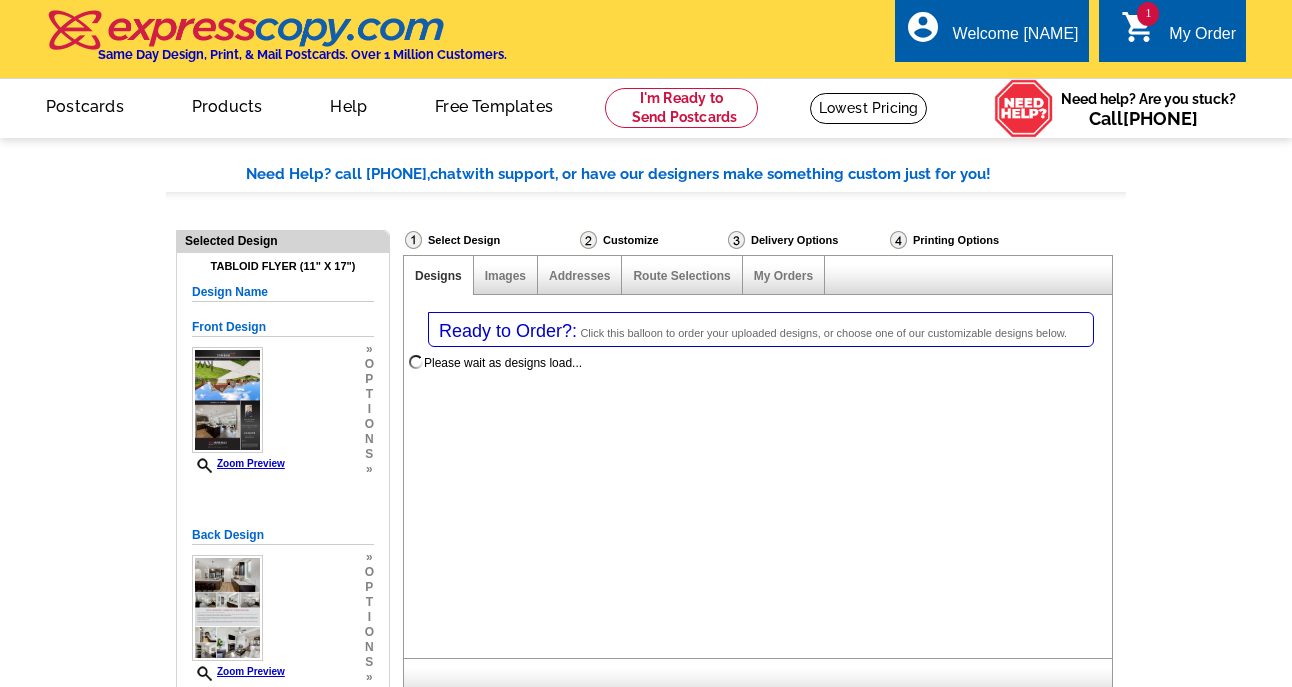 select on "8" 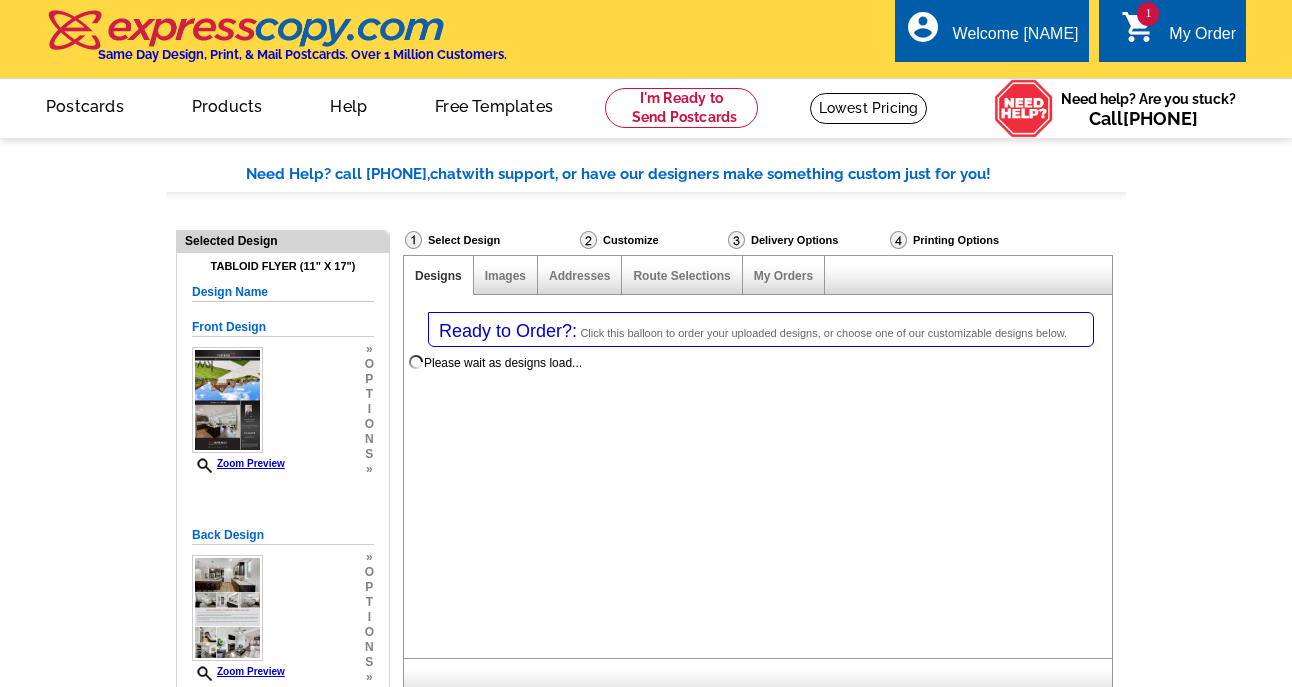 scroll, scrollTop: 0, scrollLeft: 0, axis: both 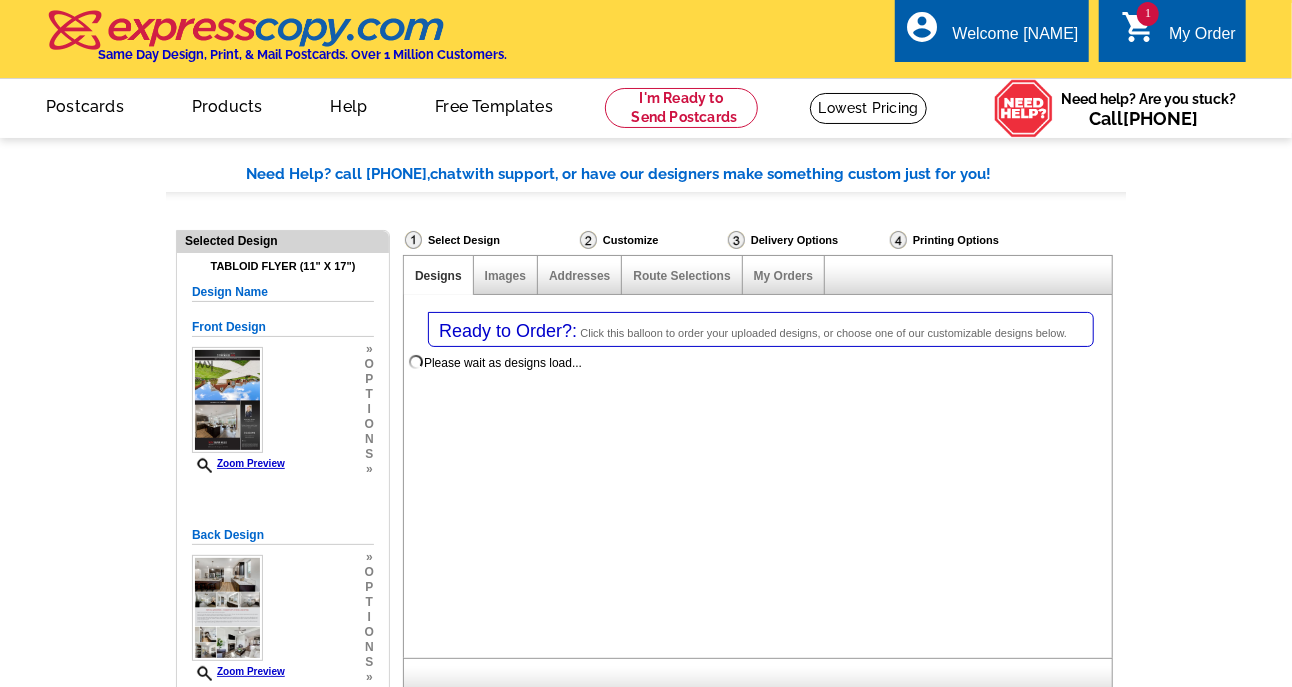 select on "785" 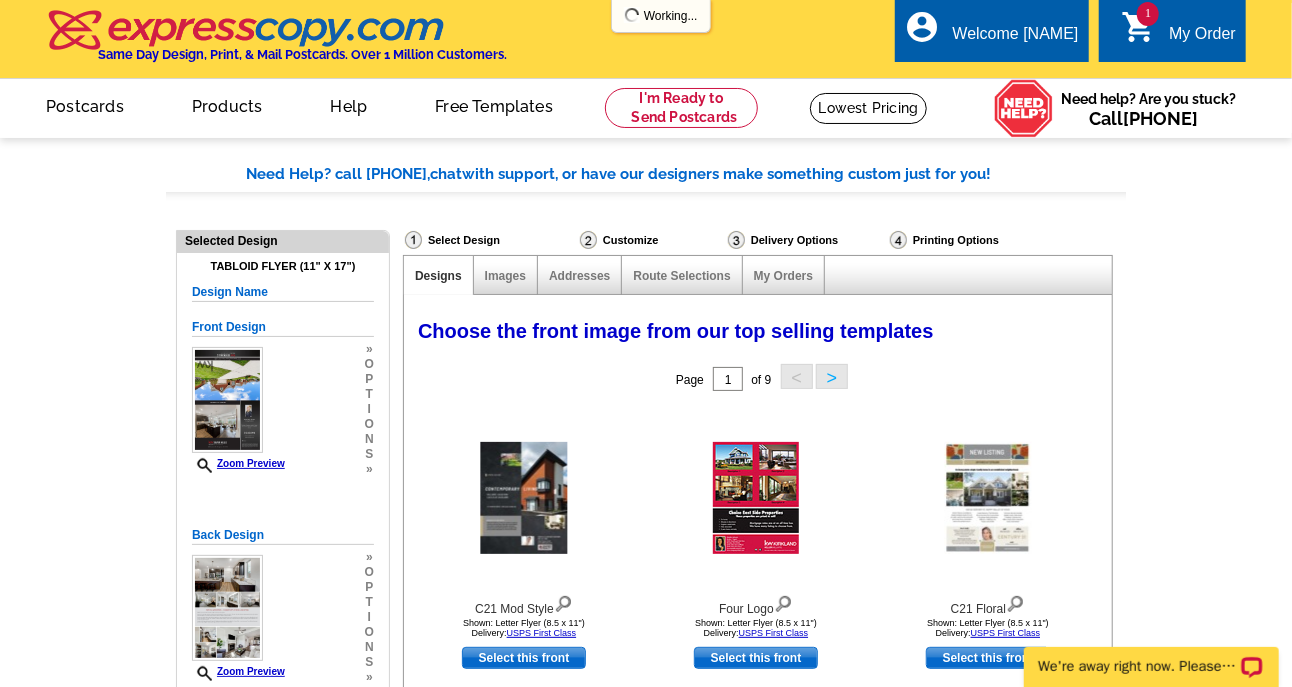 scroll, scrollTop: 0, scrollLeft: 0, axis: both 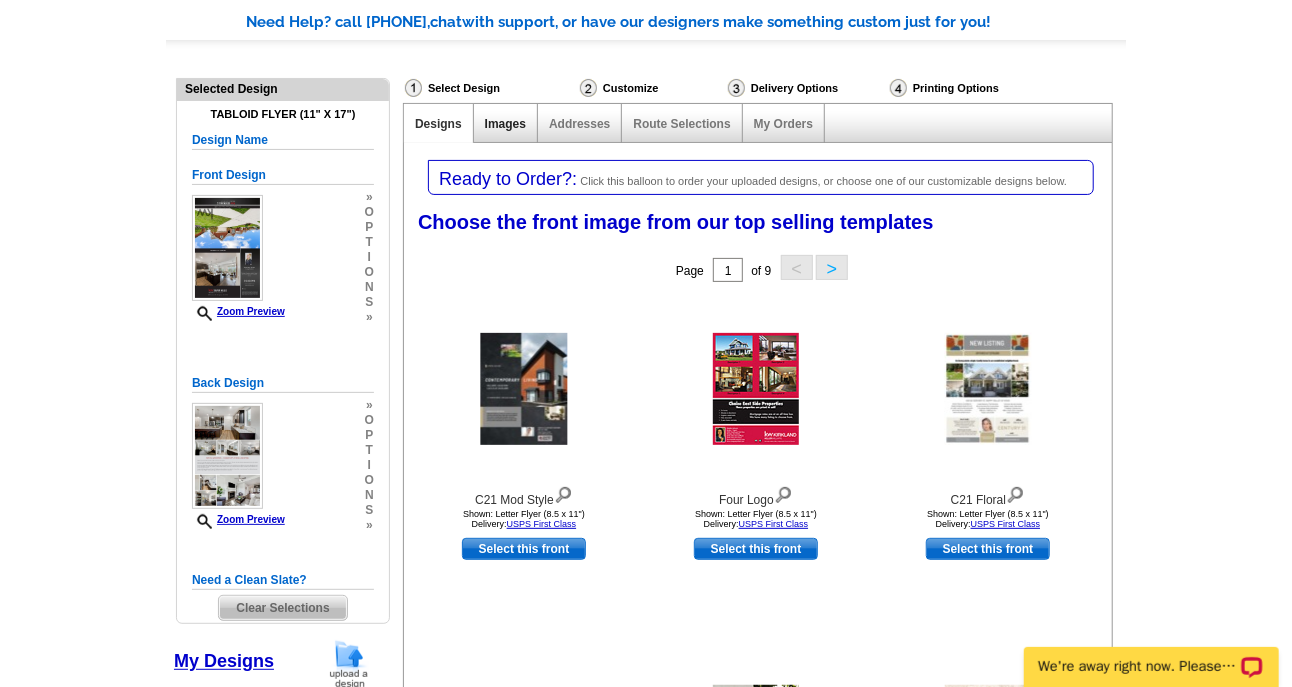 click on "Images" at bounding box center [505, 124] 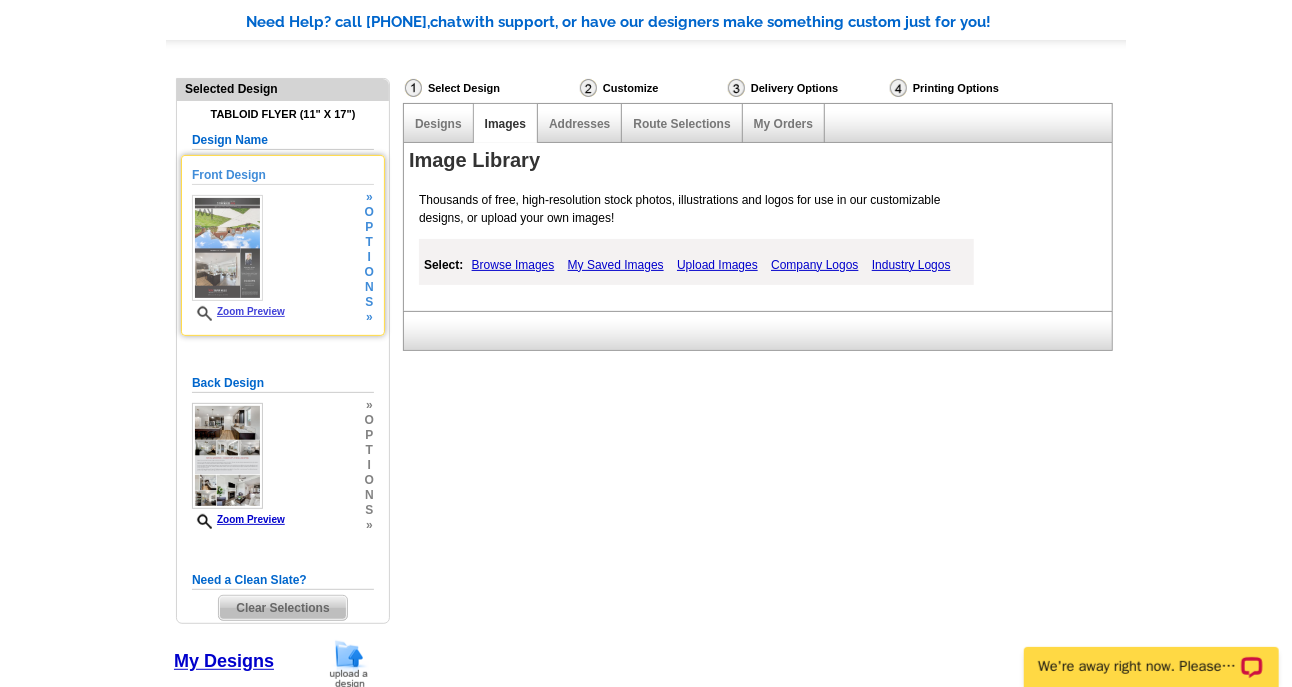click at bounding box center (227, 248) 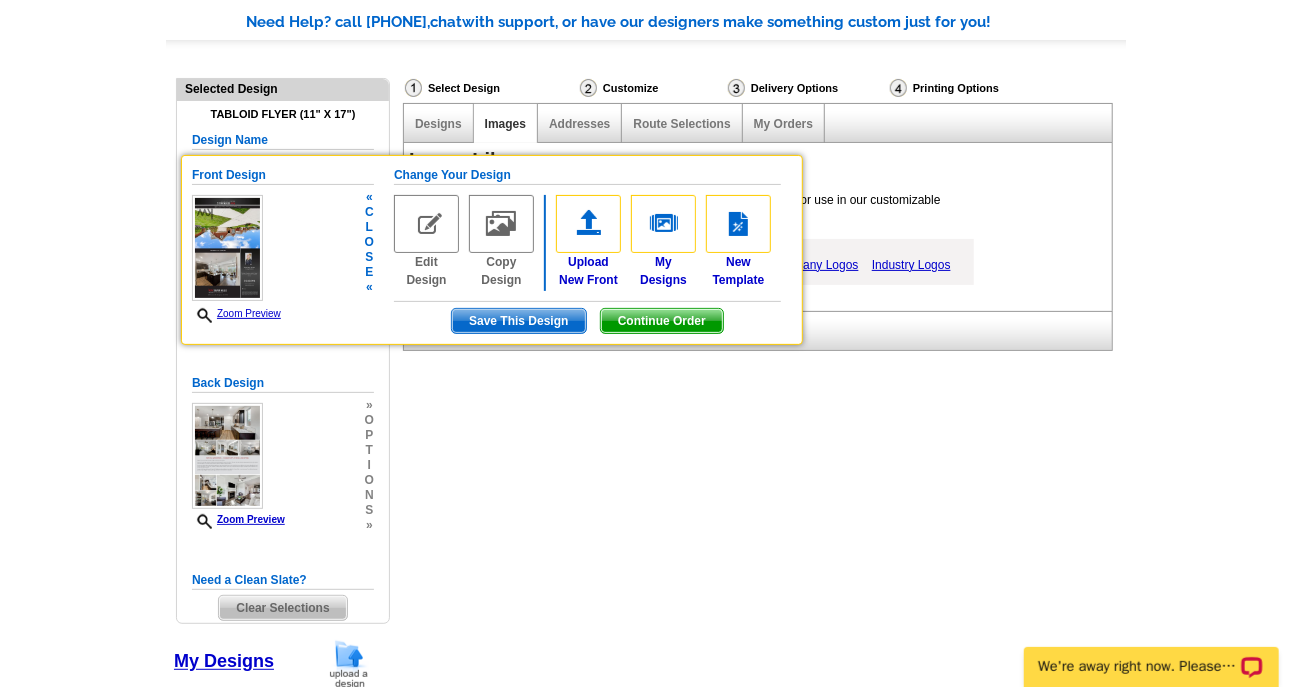 click at bounding box center (426, 224) 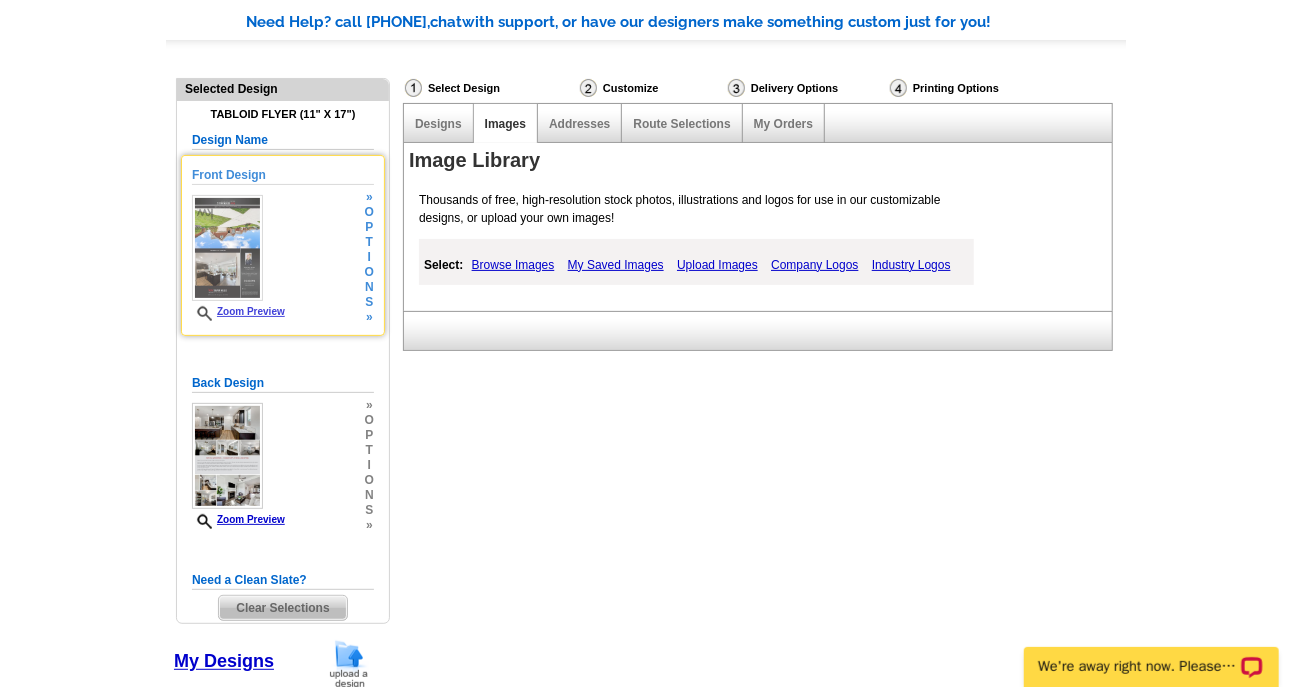 click on "Front Design
Zoom Preview
» o p t i o n s »" at bounding box center (283, 245) 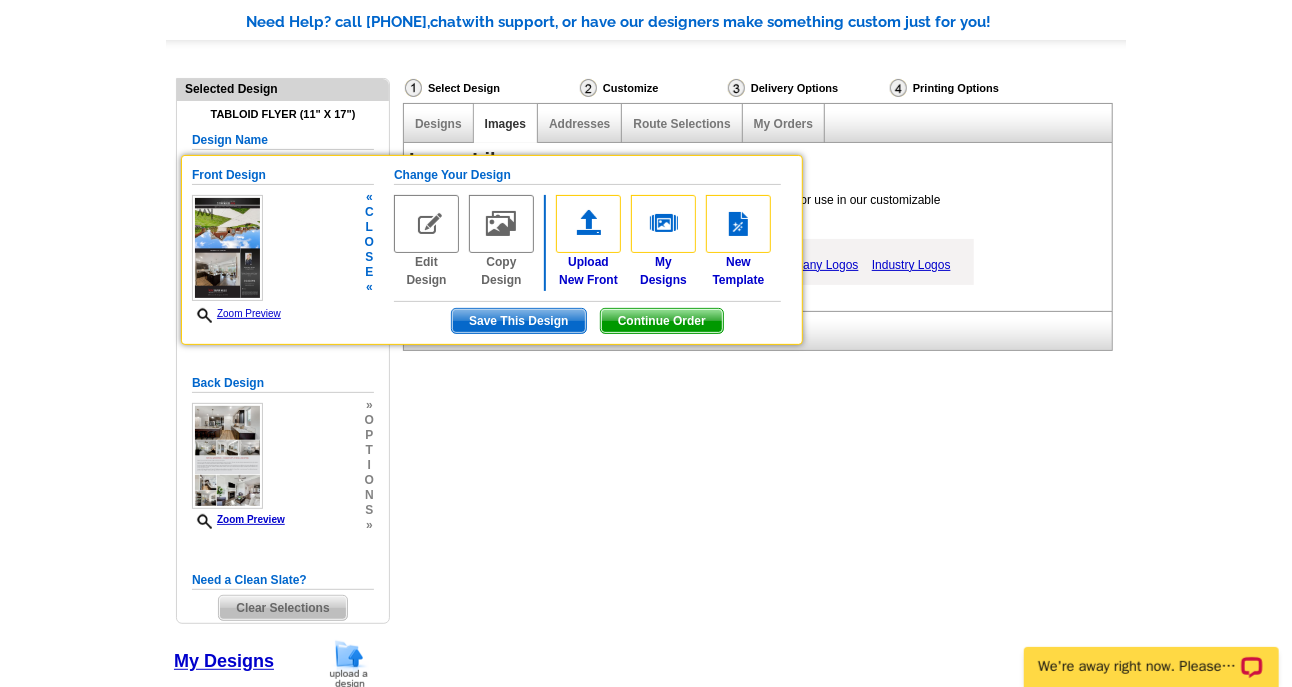 click at bounding box center [426, 224] 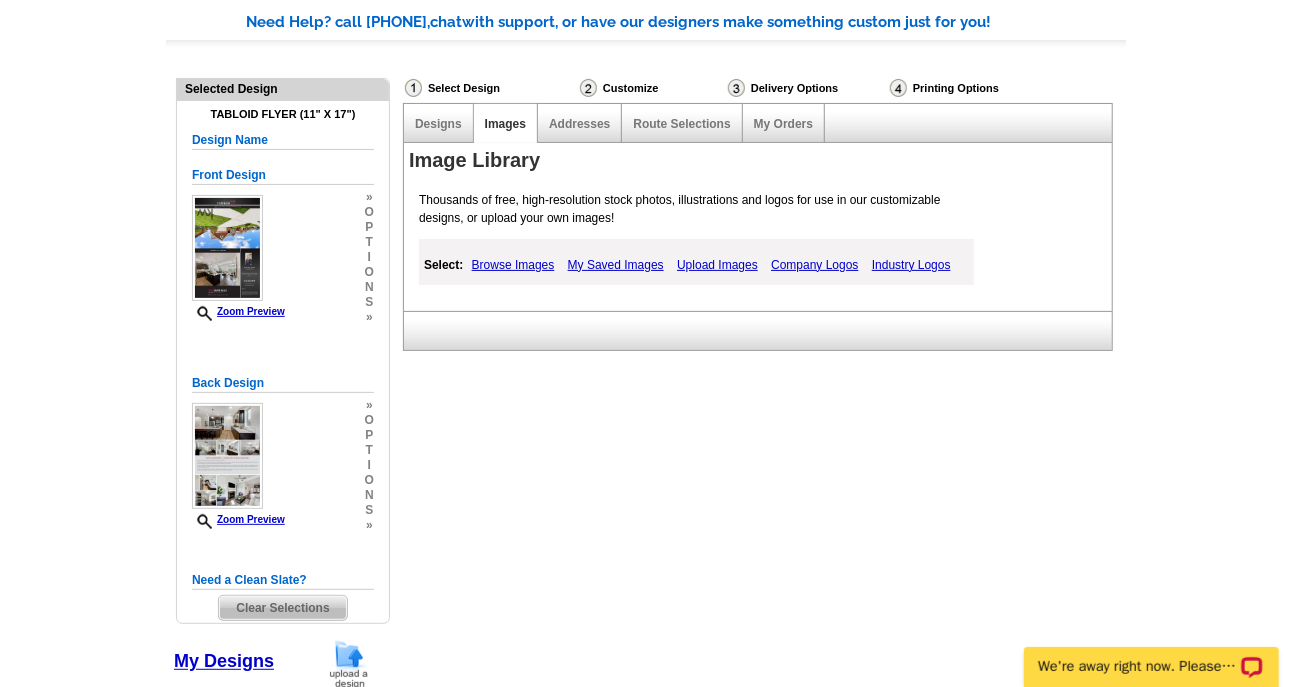 click on "Browse Images" at bounding box center (513, 265) 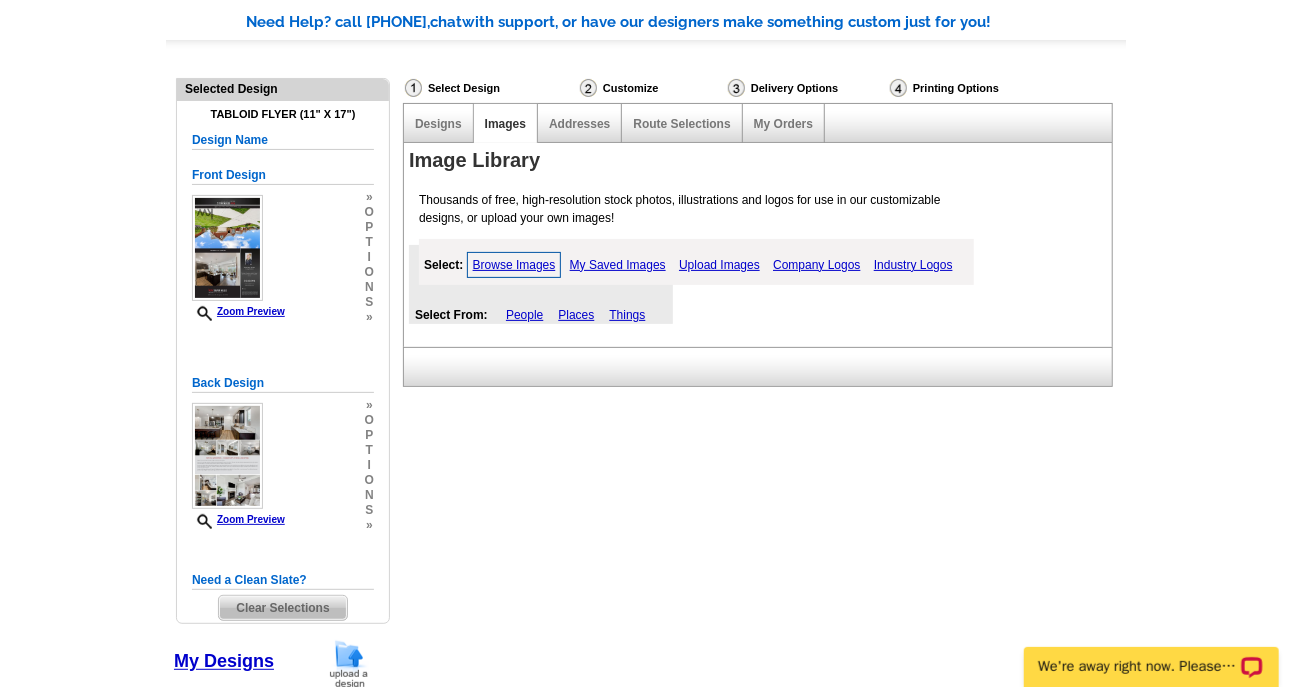 click on "My Saved Images" at bounding box center [618, 265] 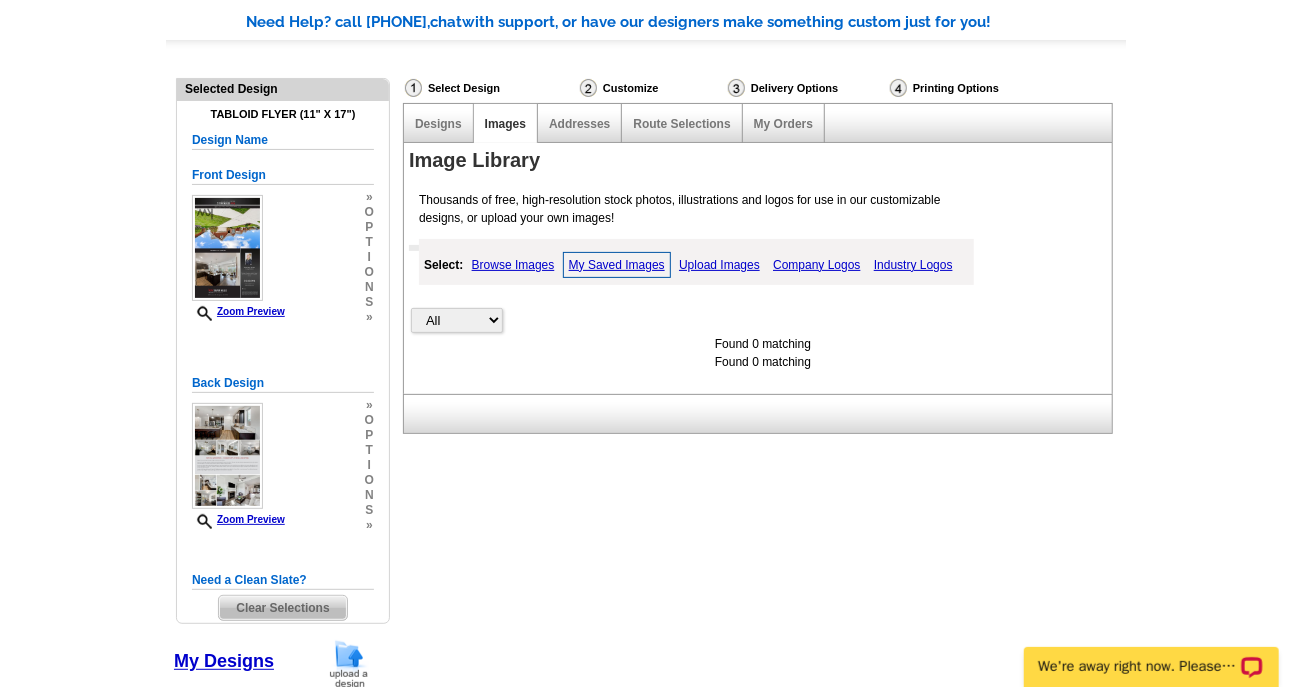click on "Upload Images" at bounding box center (719, 265) 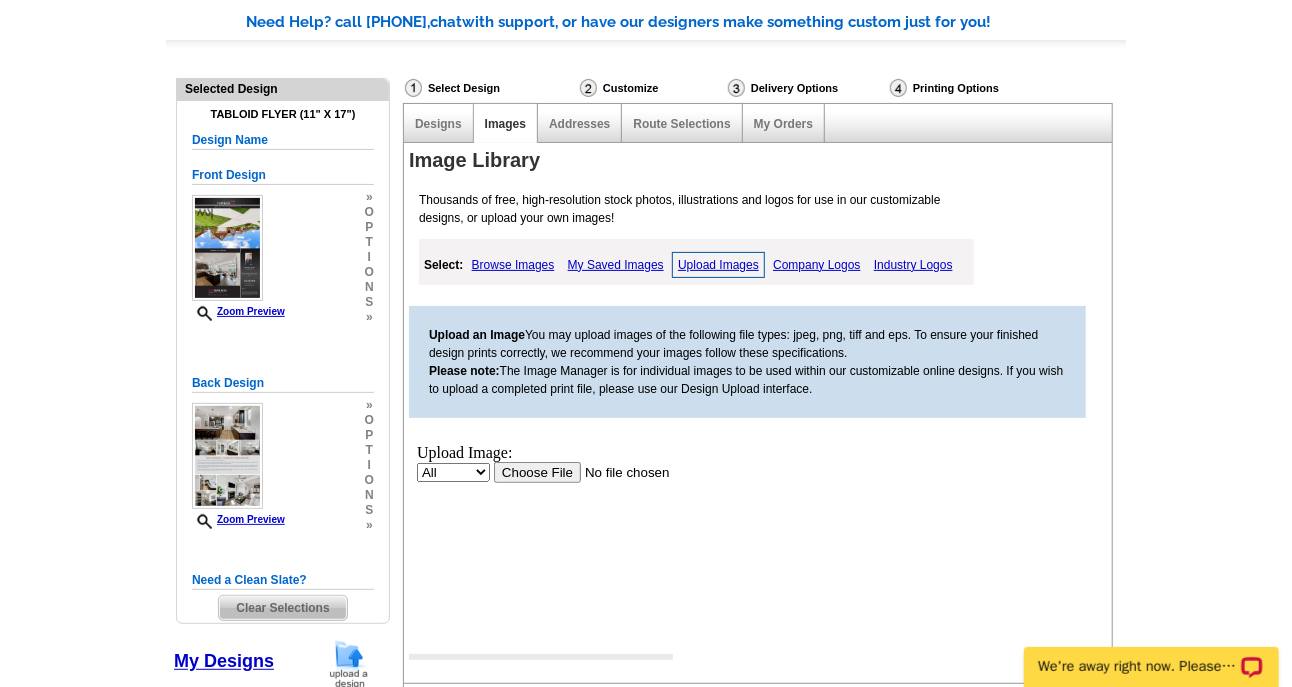 scroll, scrollTop: 0, scrollLeft: 0, axis: both 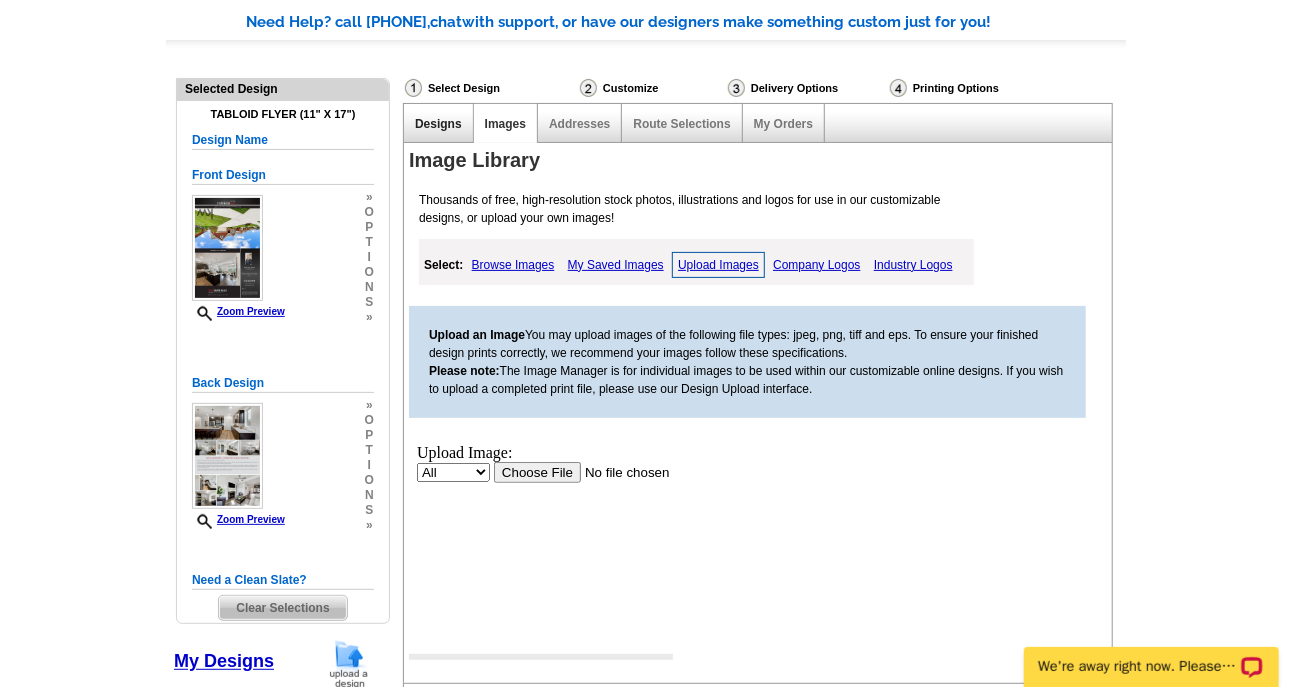 click on "Designs" at bounding box center (438, 124) 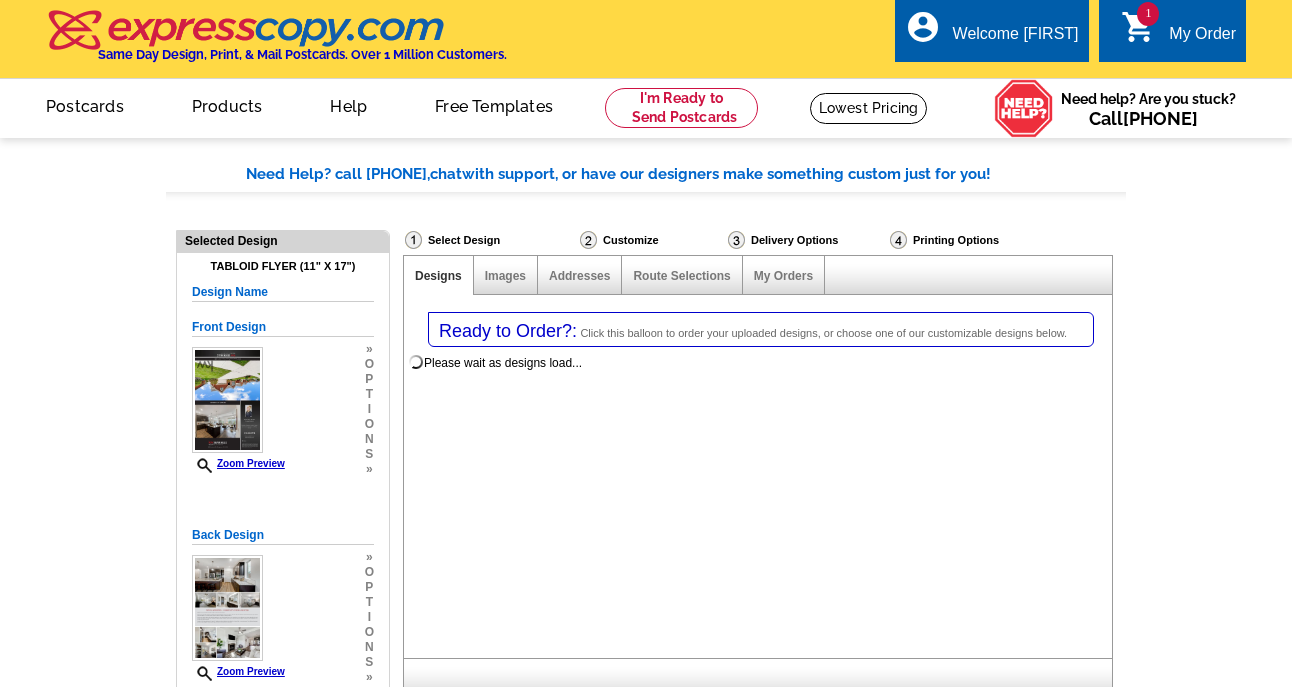 select on "2" 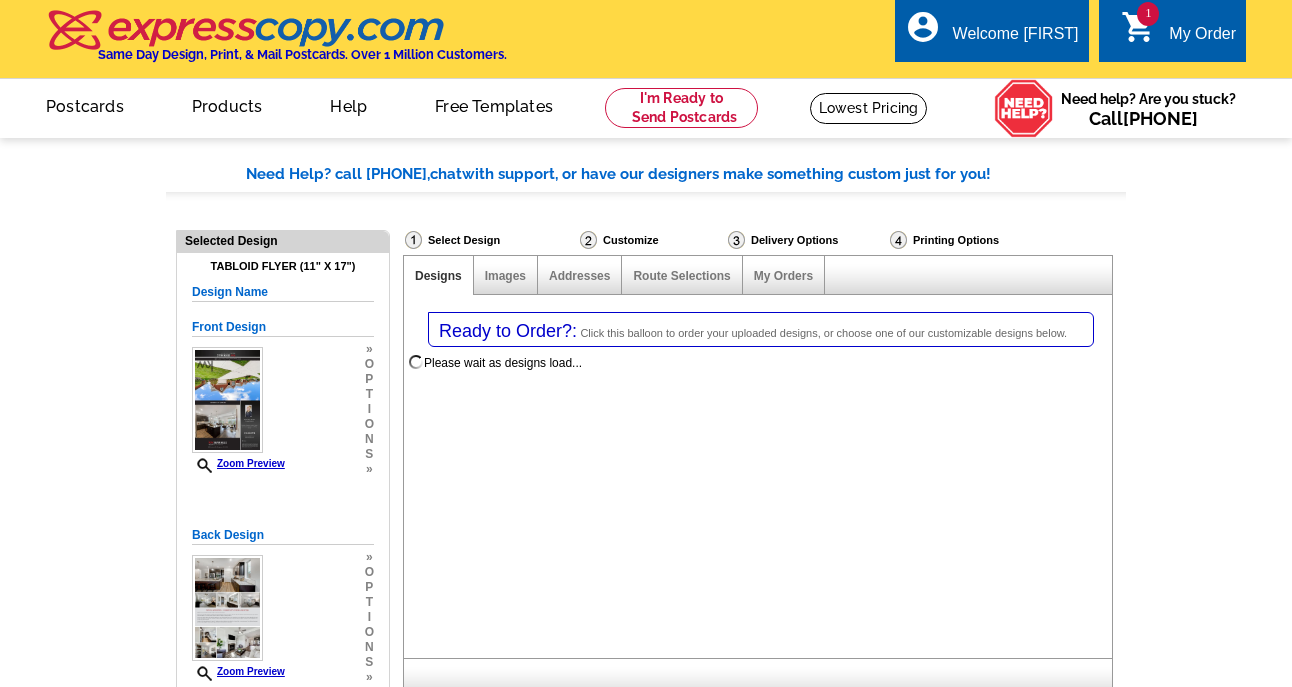 select on "8" 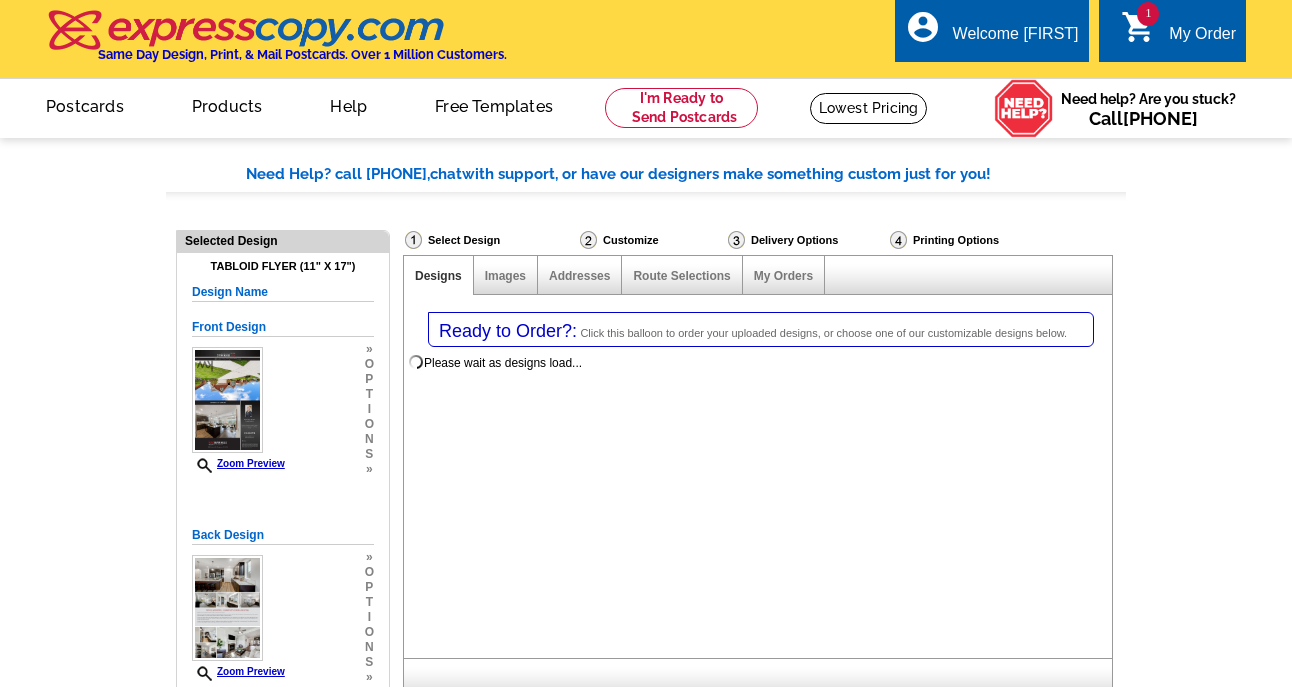 scroll, scrollTop: 0, scrollLeft: 0, axis: both 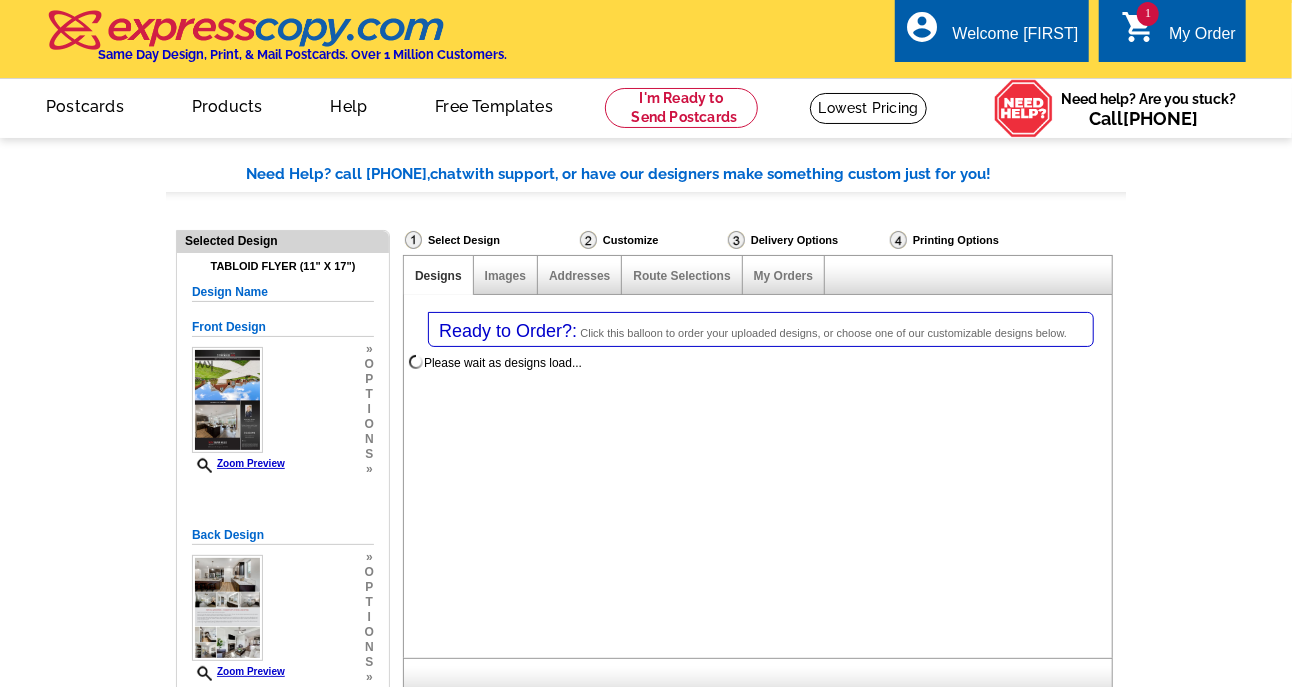 select on "785" 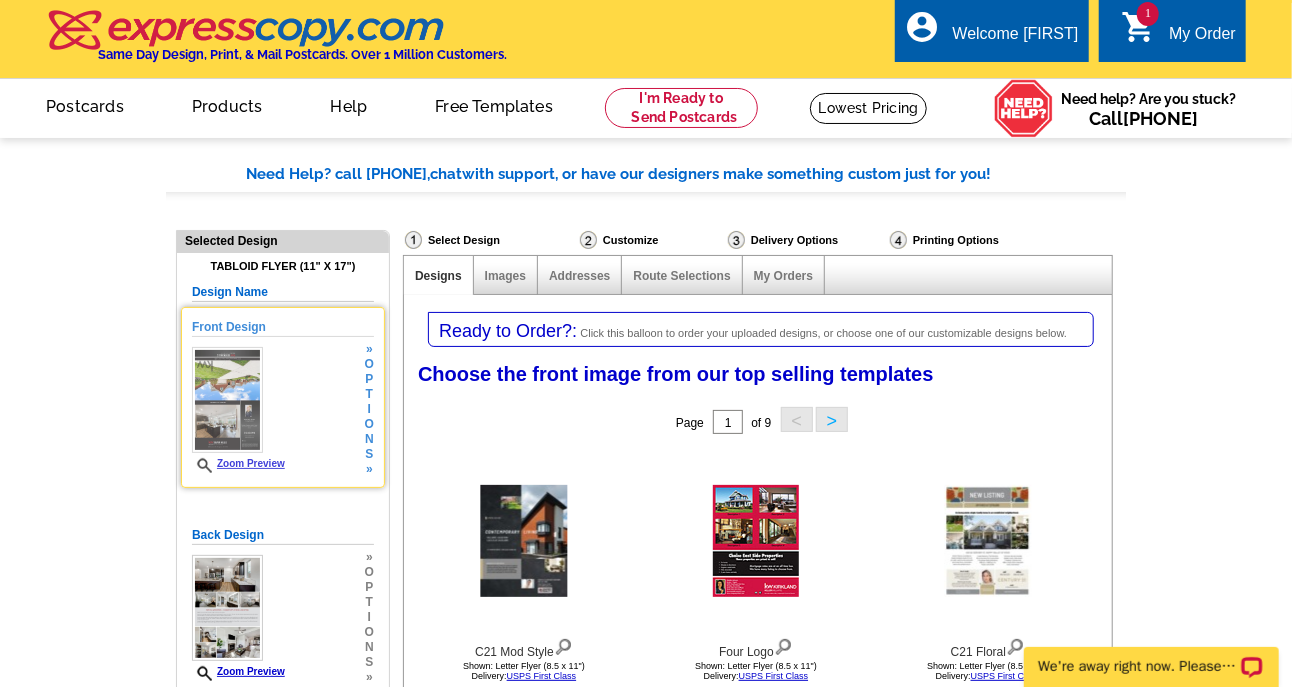 scroll, scrollTop: 0, scrollLeft: 0, axis: both 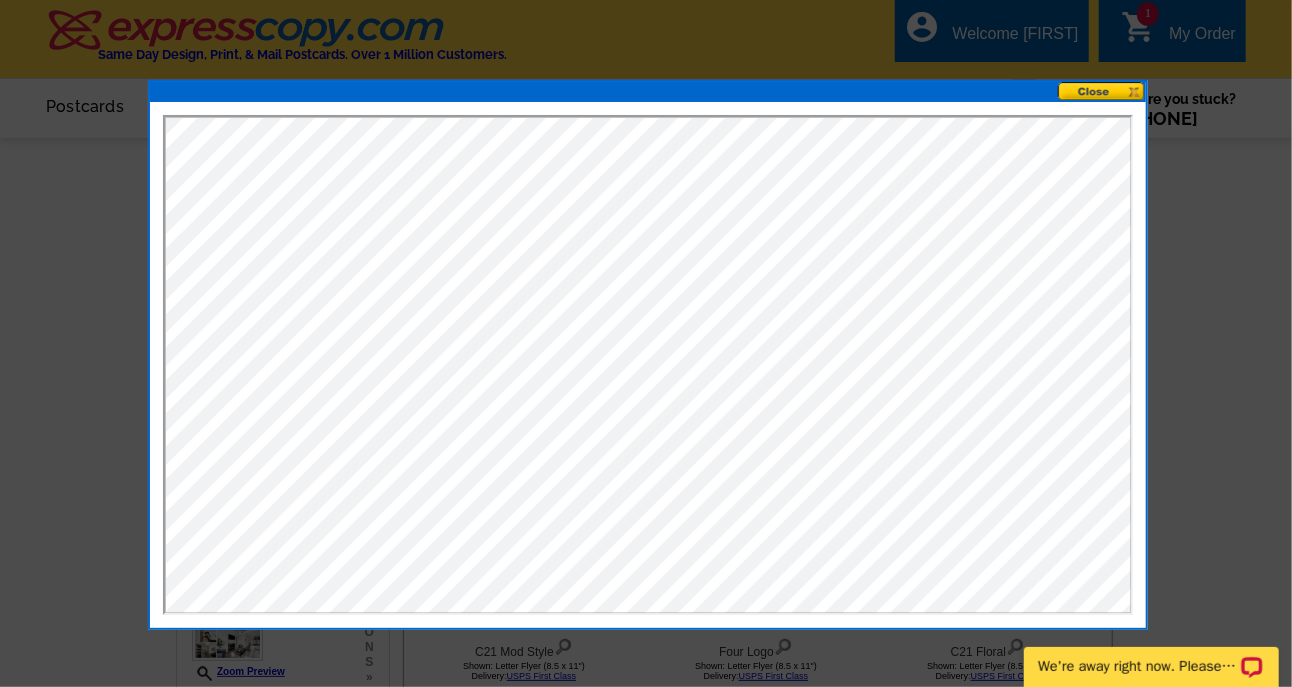 click at bounding box center [1102, 91] 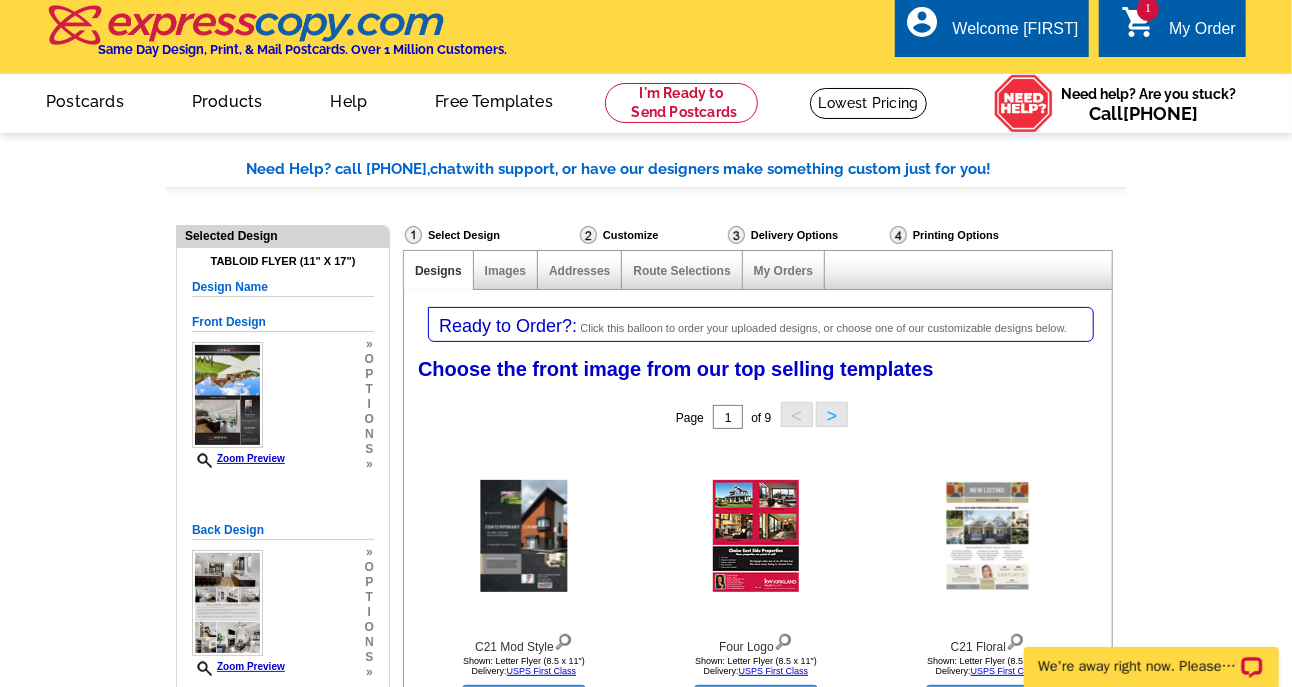 scroll, scrollTop: 0, scrollLeft: 0, axis: both 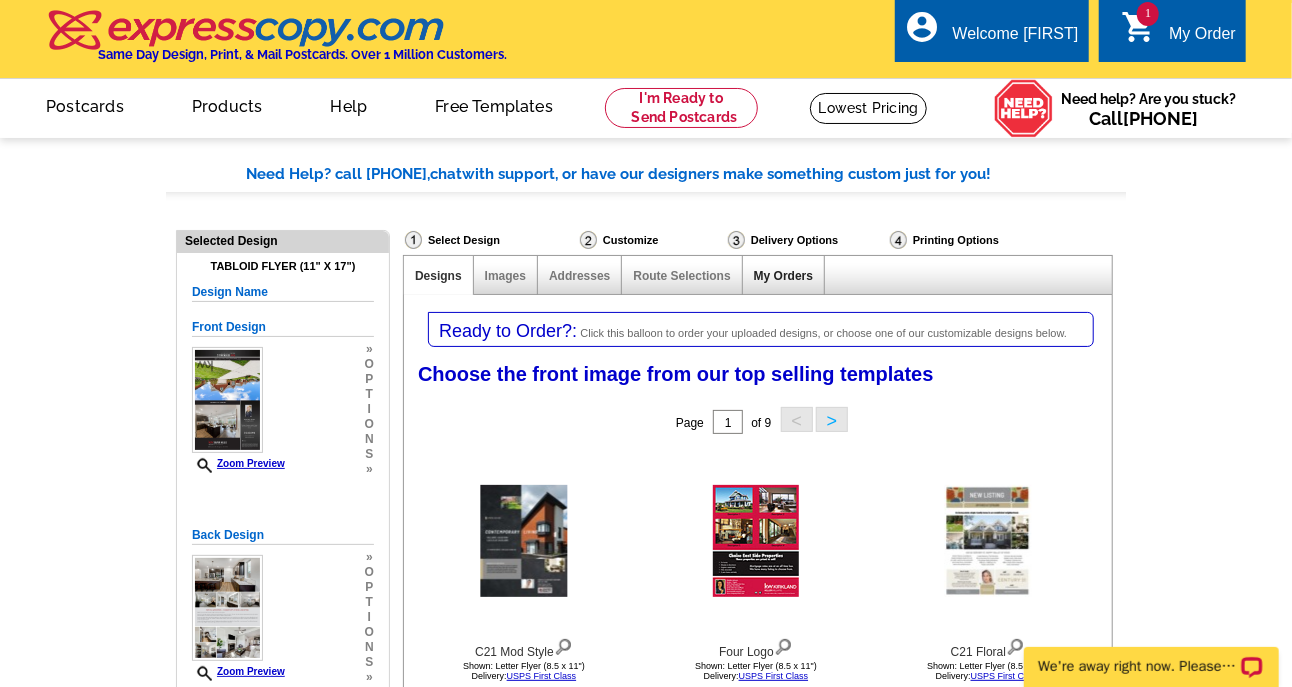 click on "My Orders" at bounding box center [783, 276] 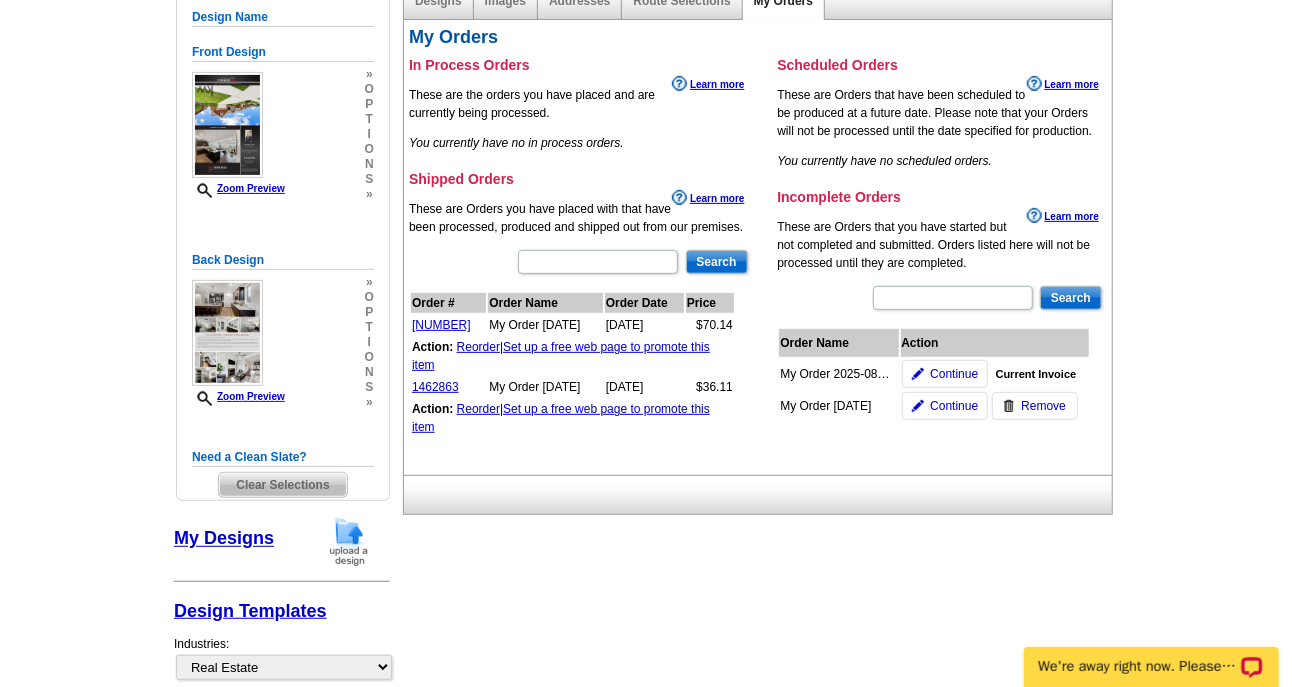 scroll, scrollTop: 276, scrollLeft: 0, axis: vertical 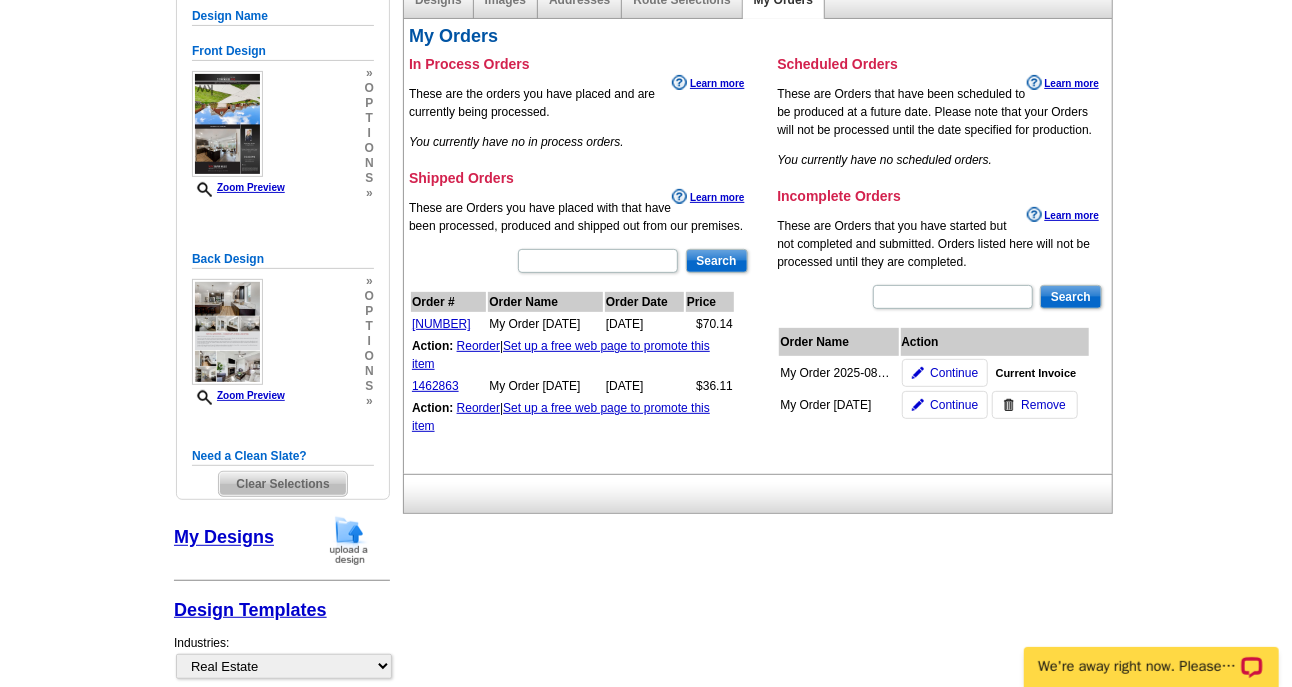 click on "Set up a free web page to promote this item" at bounding box center (561, 355) 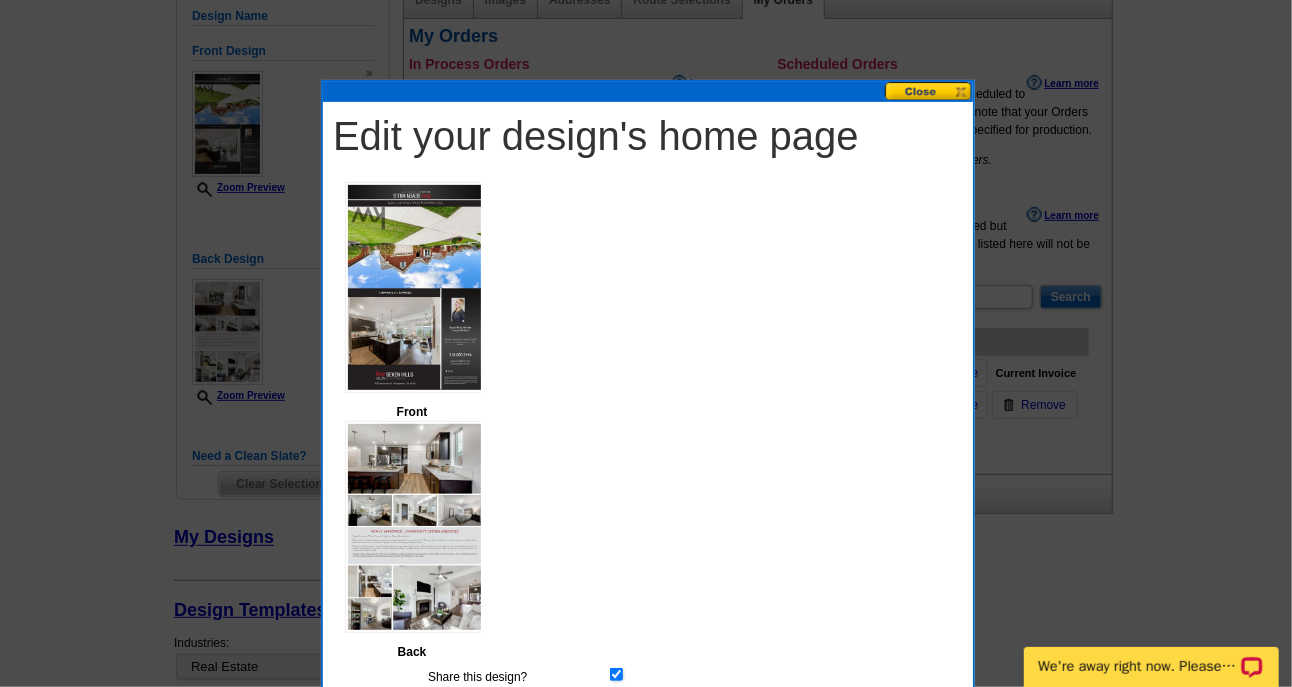 click at bounding box center [929, 91] 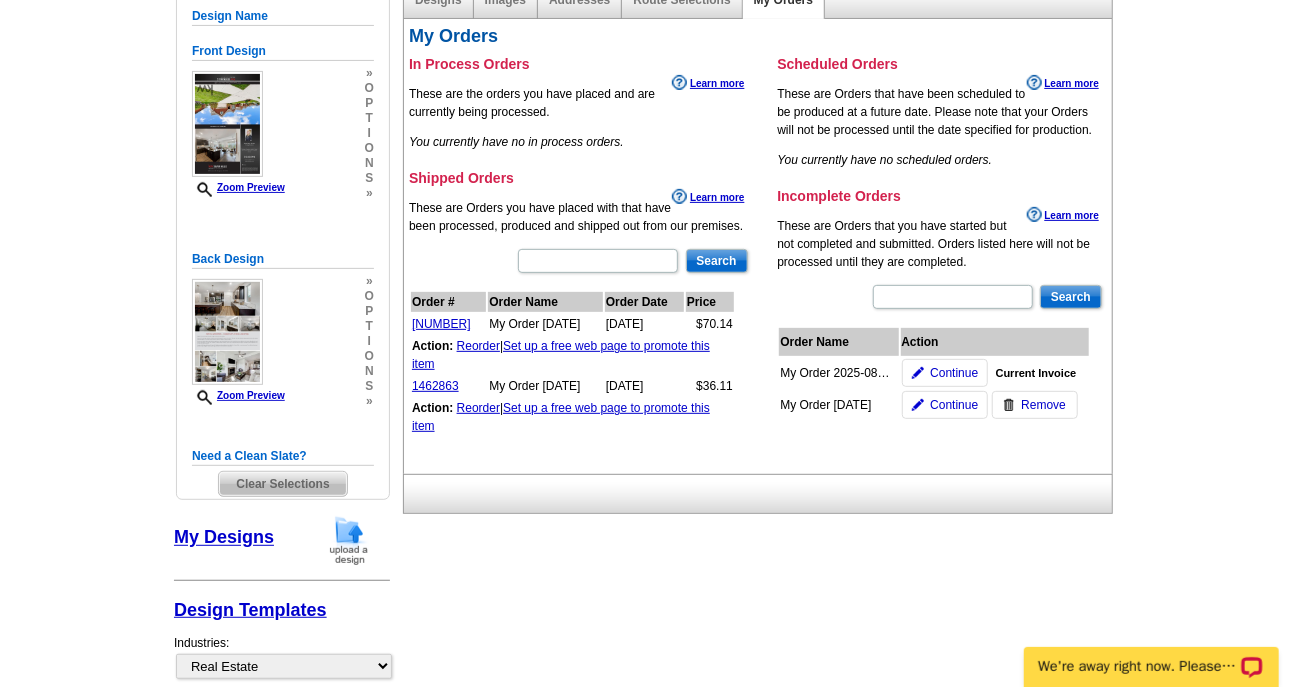 click on "Set up a free web page to promote this item" at bounding box center (561, 417) 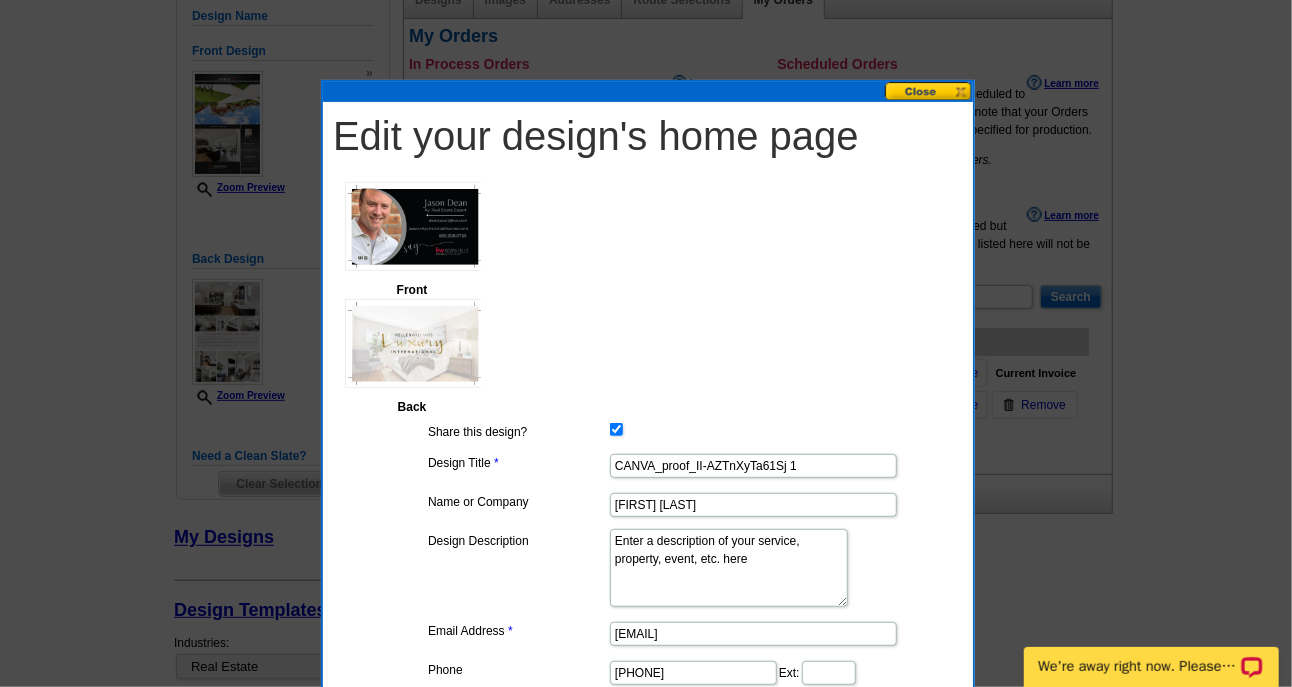 click at bounding box center [929, 91] 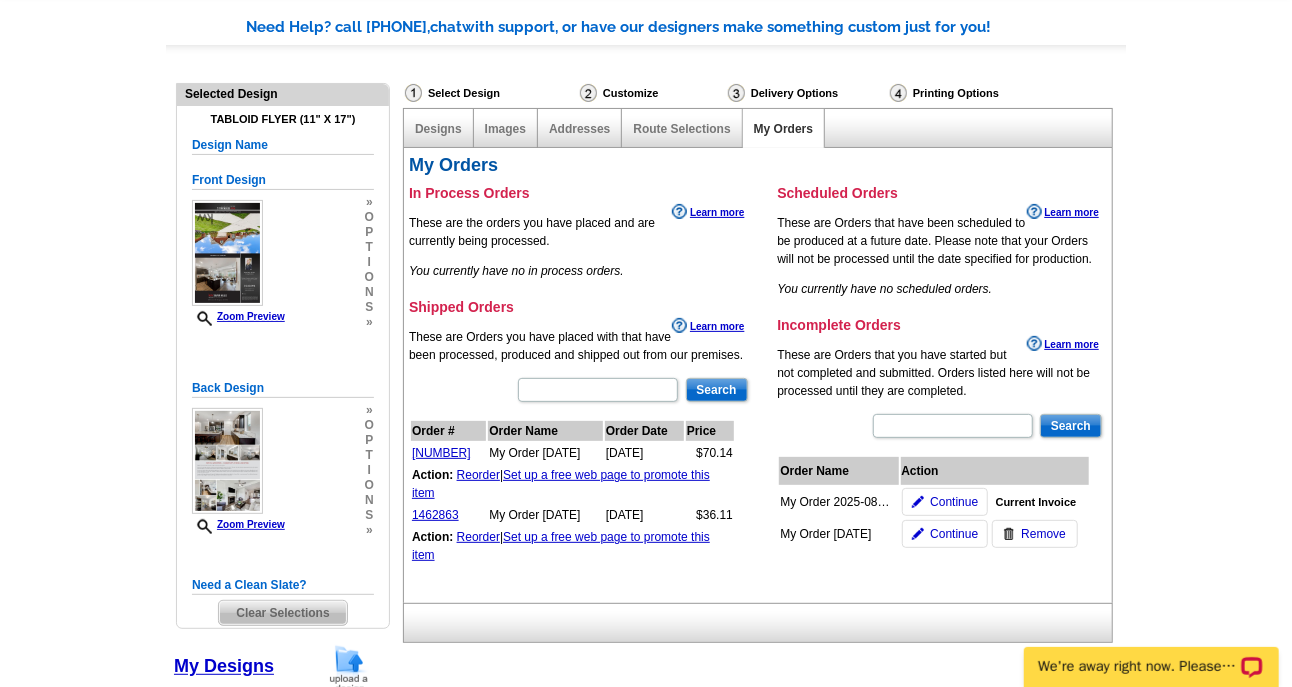 scroll, scrollTop: 145, scrollLeft: 0, axis: vertical 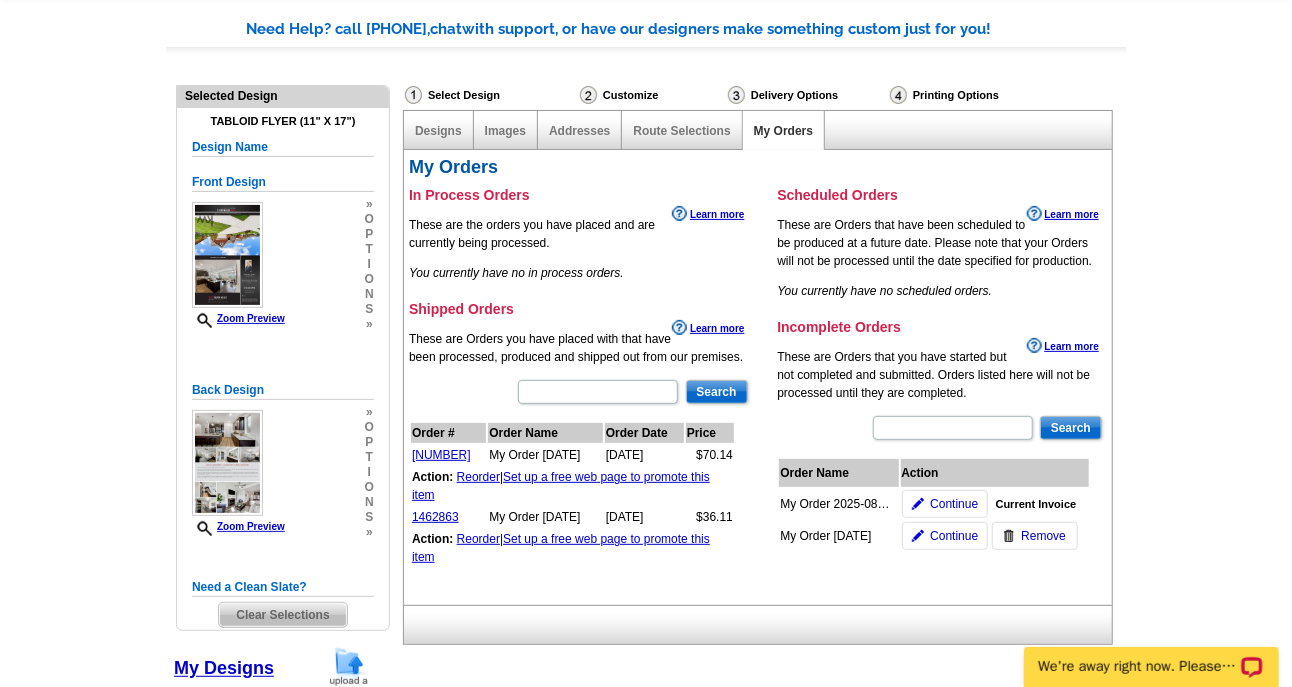 click on "Set up a free web page to promote this item" at bounding box center (561, 486) 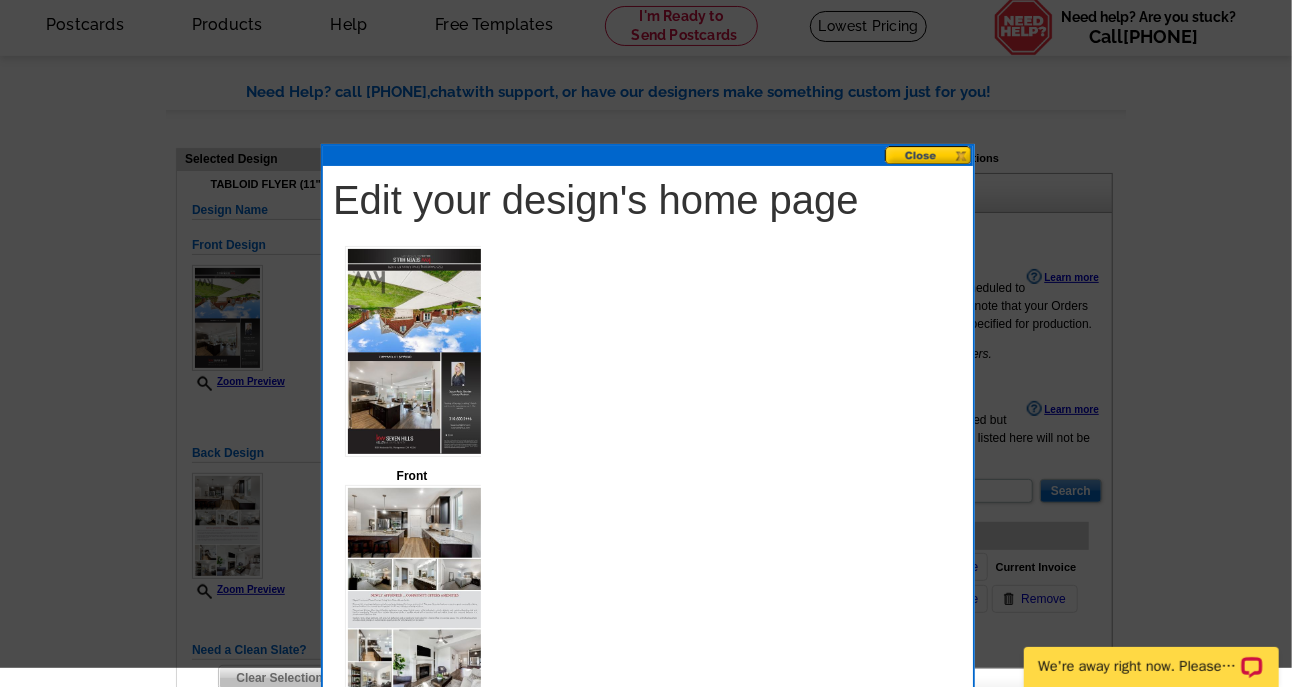scroll, scrollTop: 62, scrollLeft: 0, axis: vertical 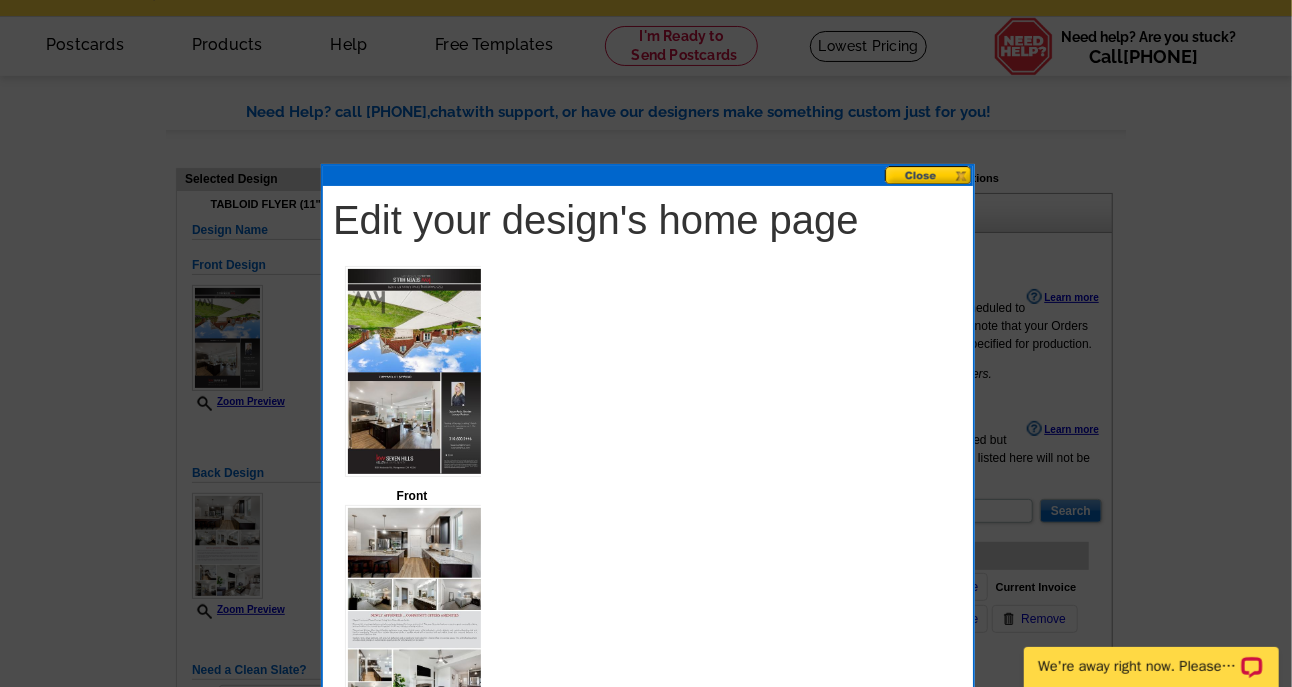 click on "Edit your design's home page
Front
Back
Share this design?
Design Title
sWEET sONG bROCHURE 1                  Name or Company
[FIRST] [LAST]                  Design Description
Enter a description of your service, property, event, etc. here                  Email Address
[EMAIL]
Phone
[PHONE]  Ext:
Include your phone number so visitors can call you for more information.
Your Homepage
Link to your other designs
Displays your other designs
submit" at bounding box center [648, 706] 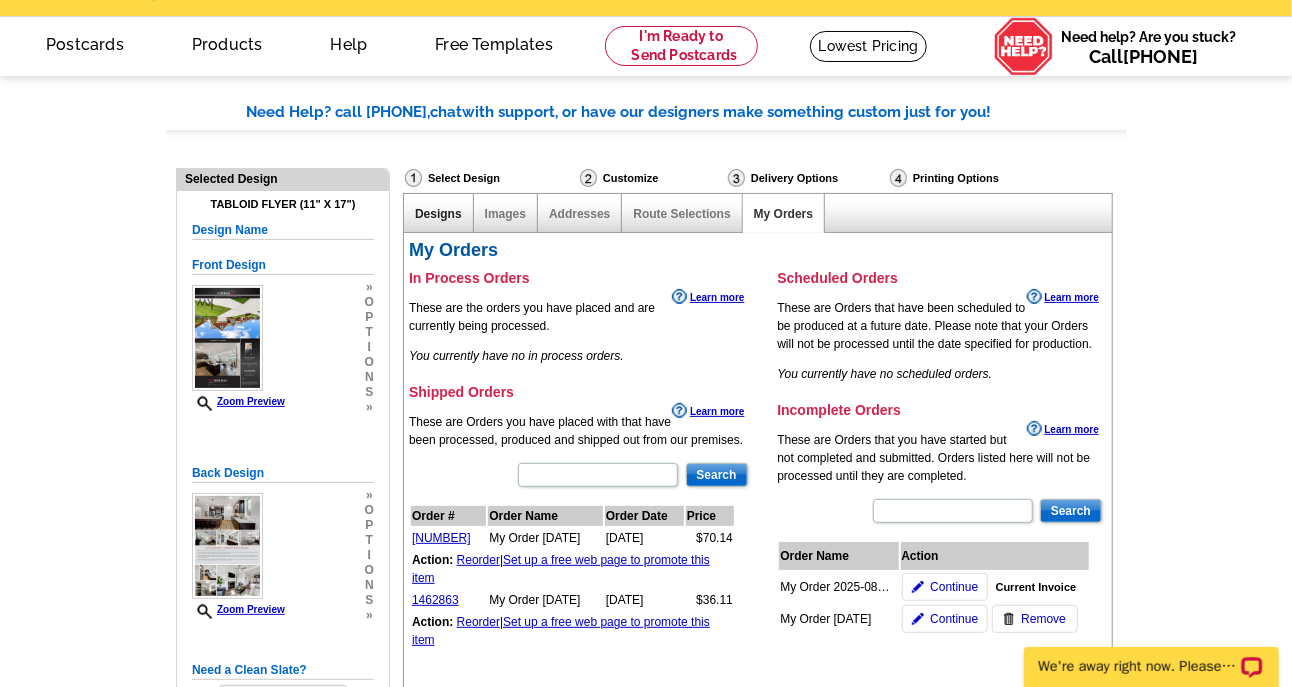 click on "Designs" at bounding box center (438, 214) 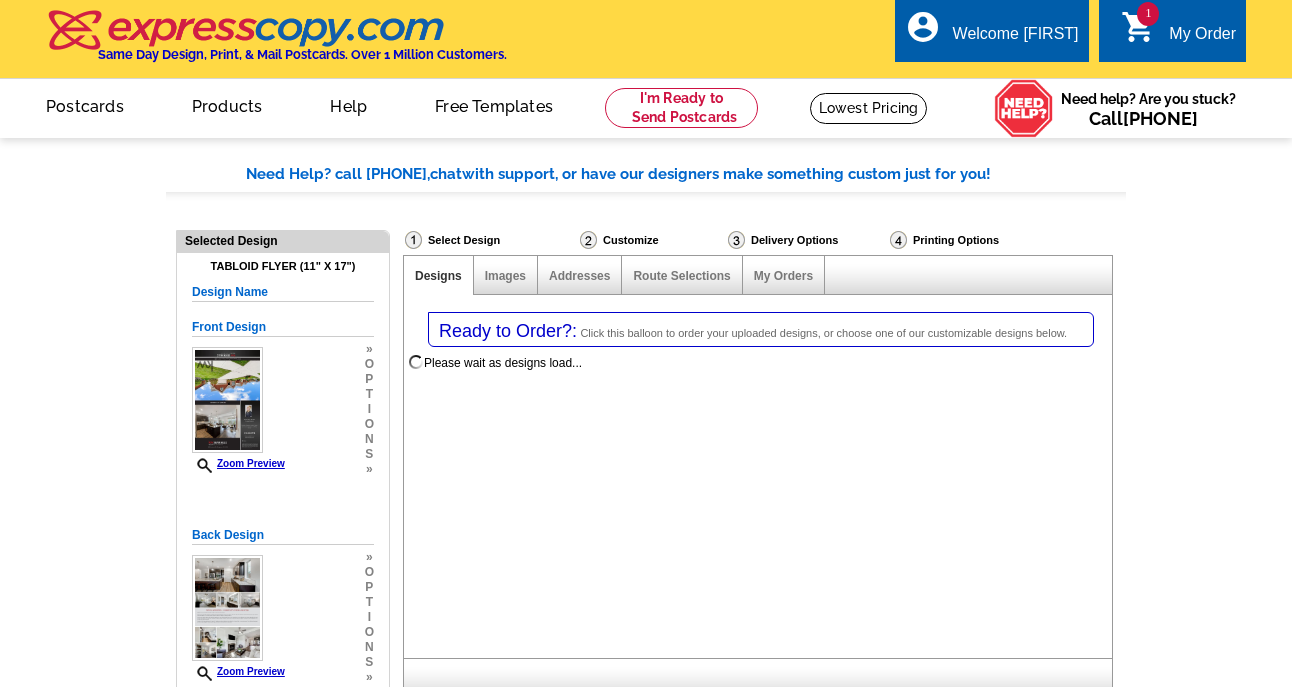 select on "2" 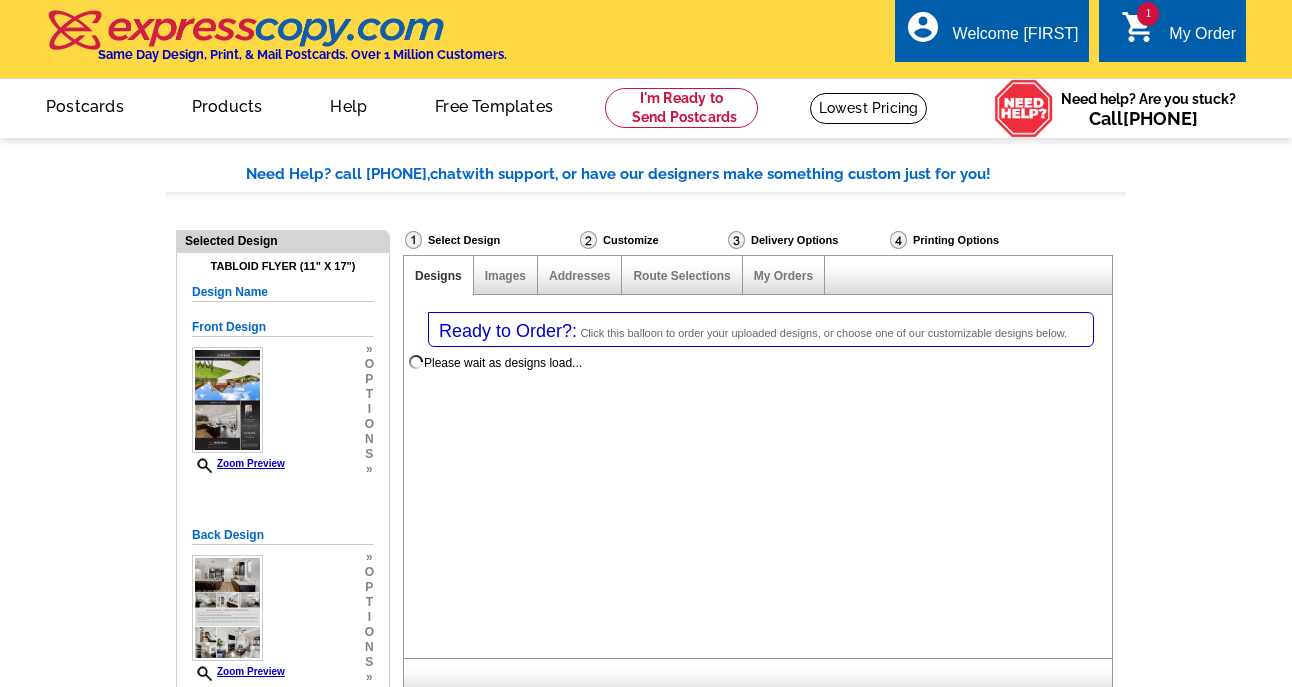 select on "8" 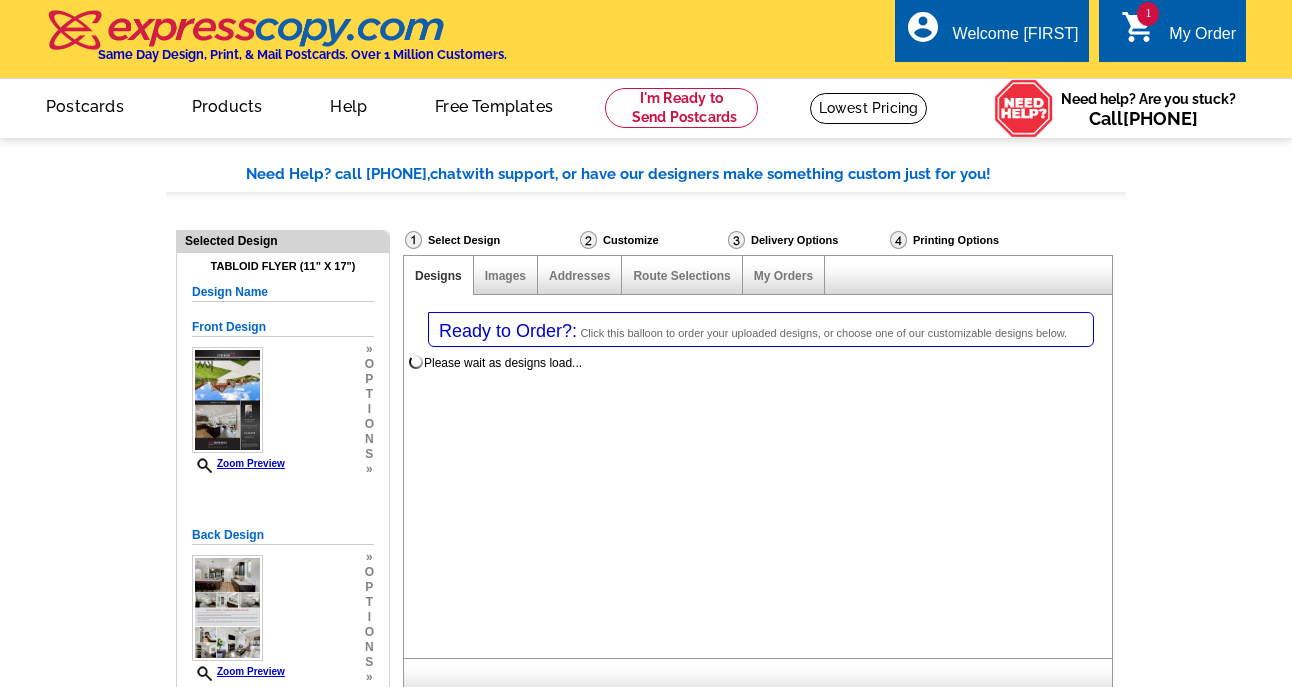 scroll, scrollTop: 0, scrollLeft: 0, axis: both 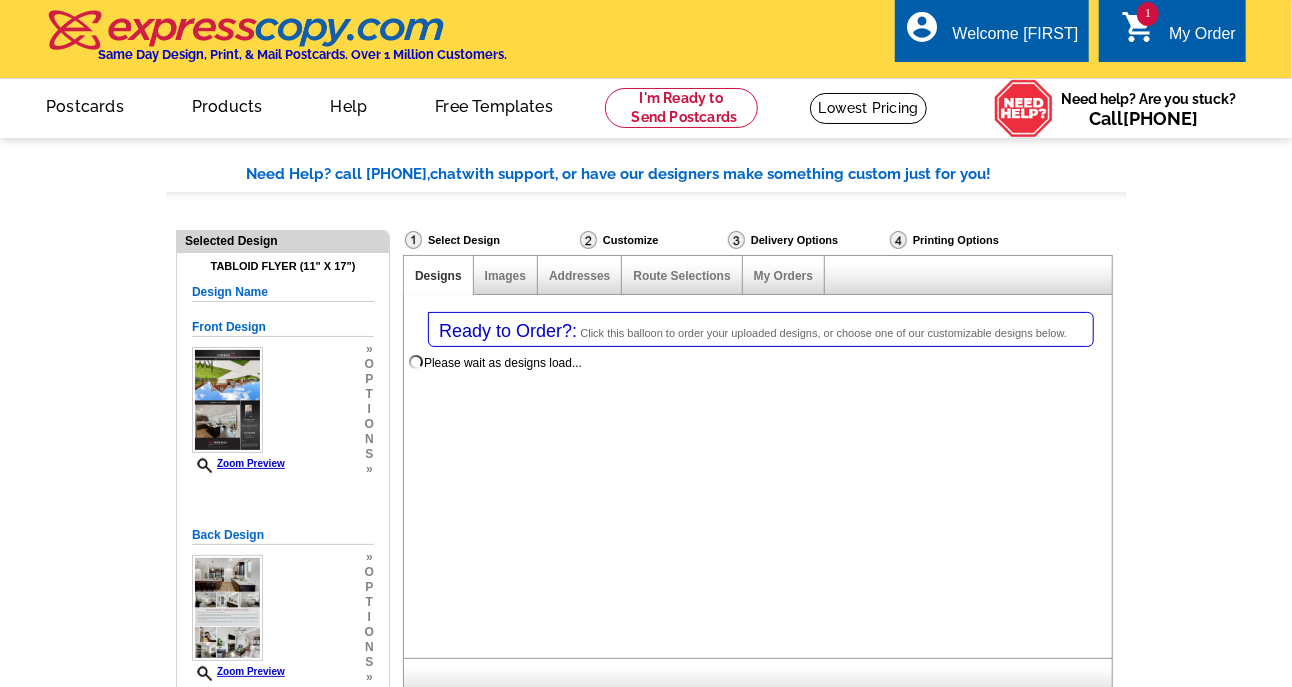 select on "785" 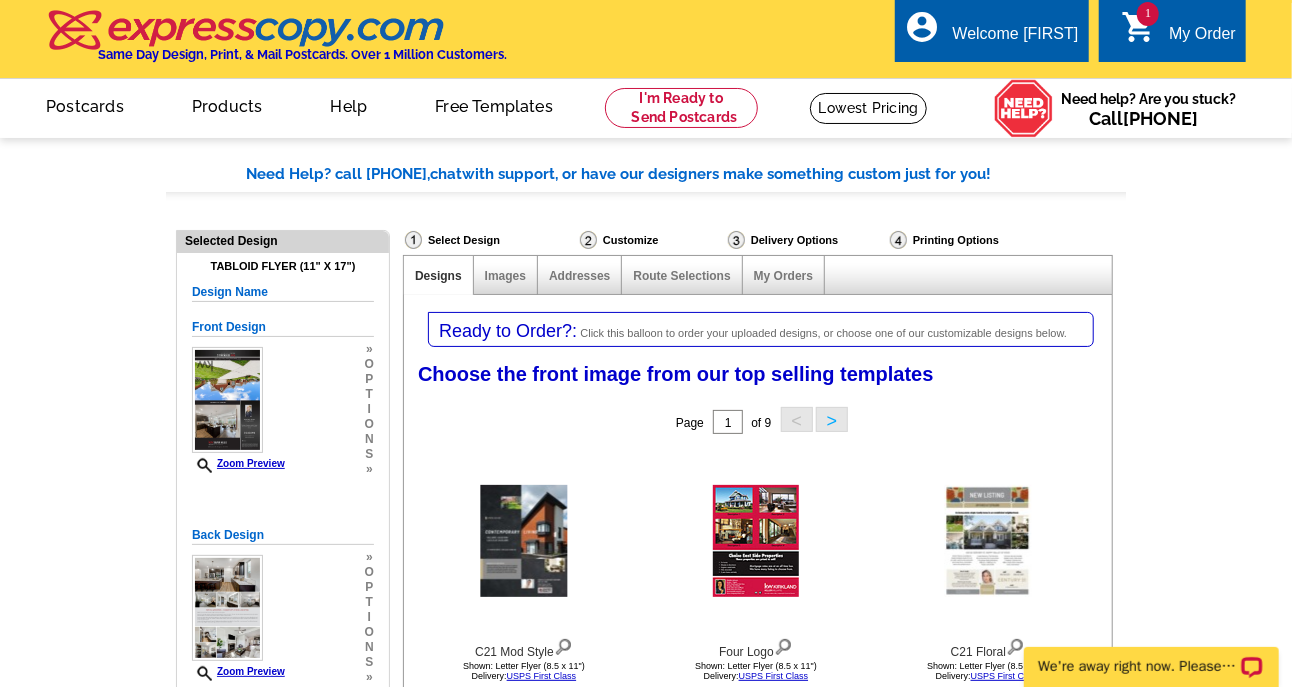 scroll, scrollTop: 0, scrollLeft: 0, axis: both 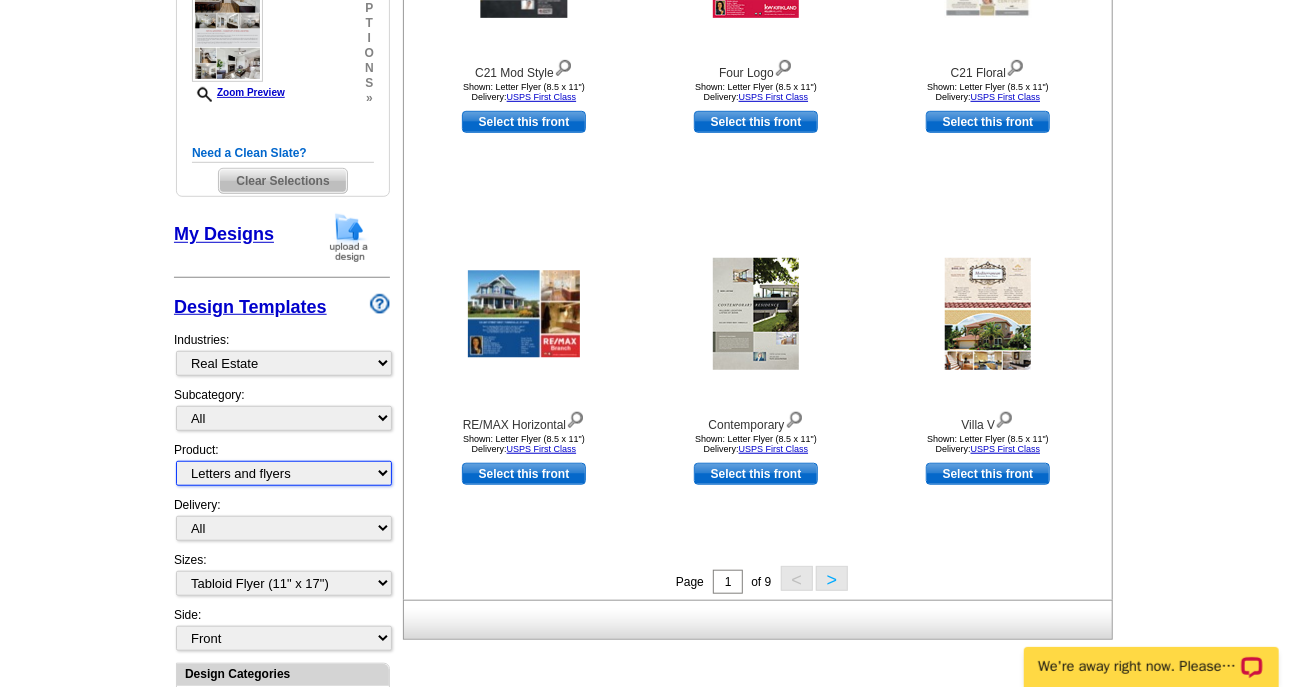 click on "All
Postcards
Letters and flyers
Business Cards
Door Hangers
Greeting Cards" at bounding box center [284, 473] 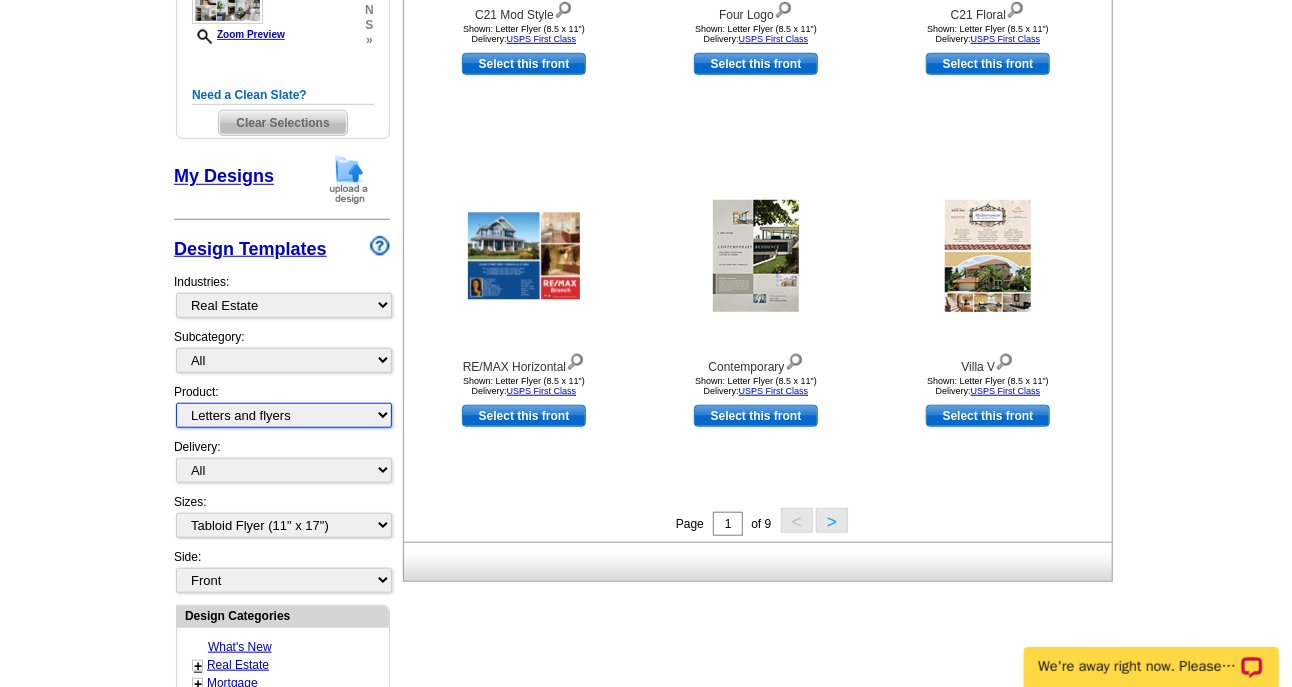scroll, scrollTop: 660, scrollLeft: 0, axis: vertical 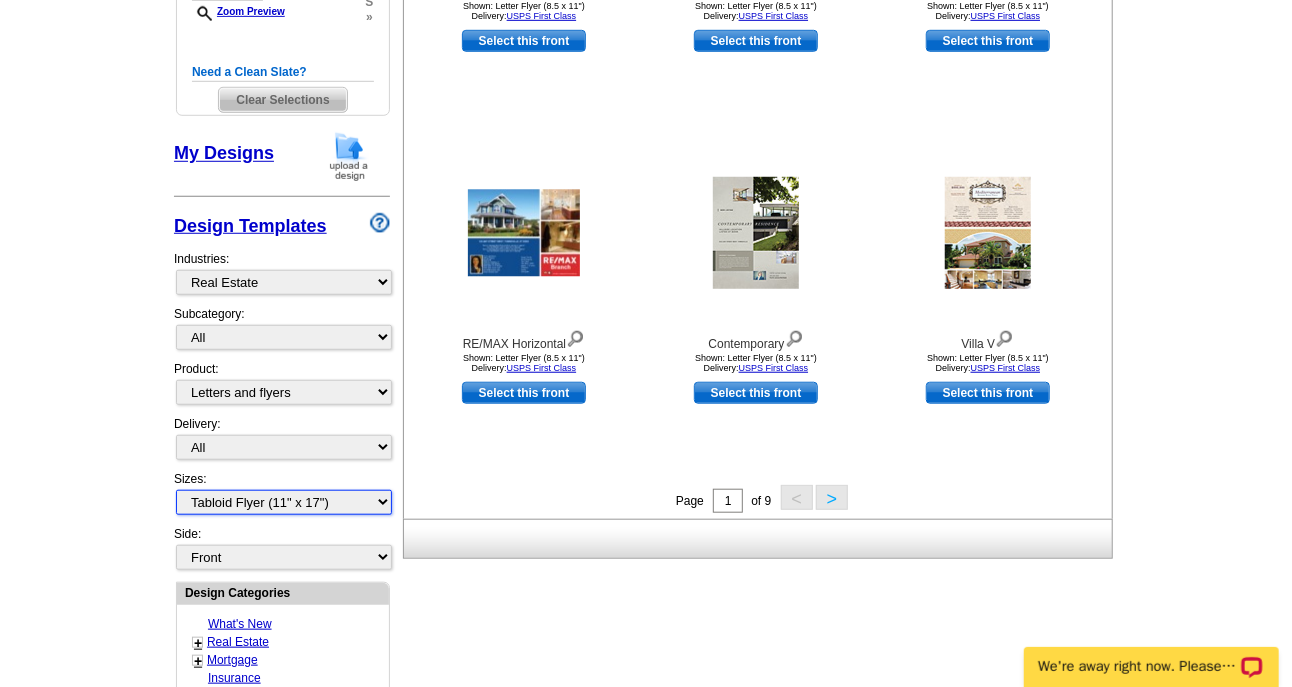 click on "All Letter Flyer (8.5" x 11") Tabloid Flyer (11" x 17")" at bounding box center [284, 502] 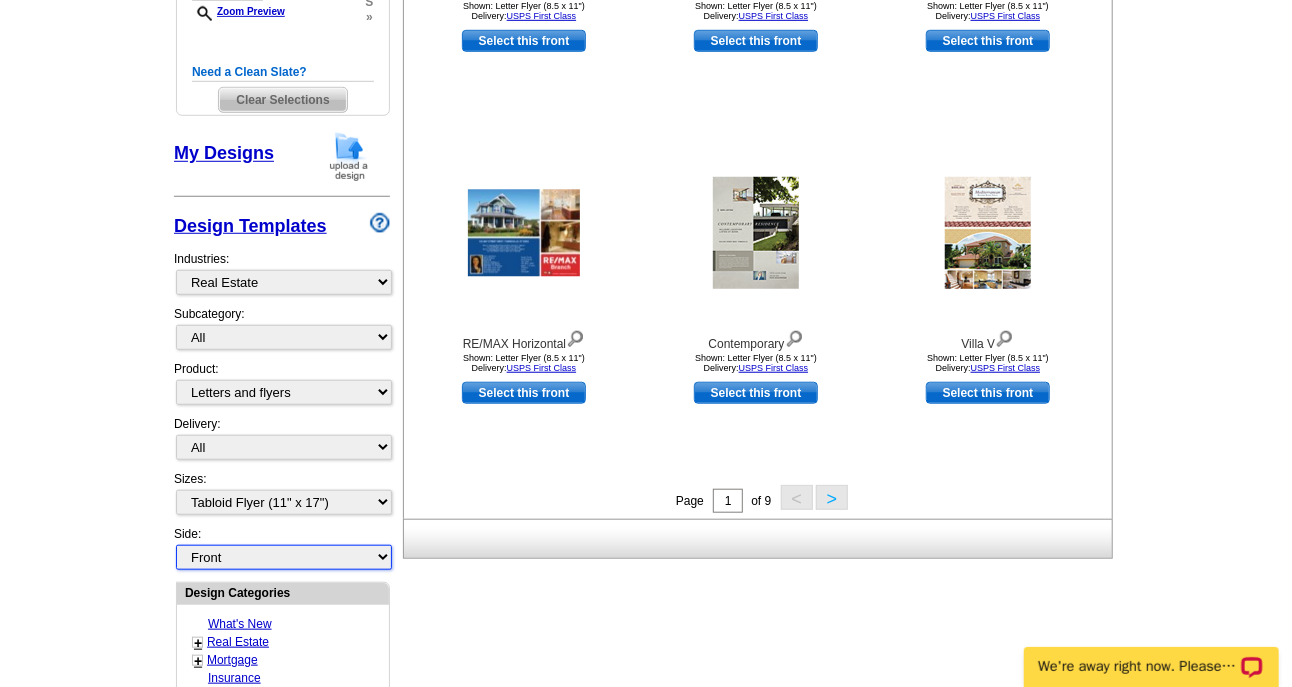 click on "Front Back" at bounding box center [284, 557] 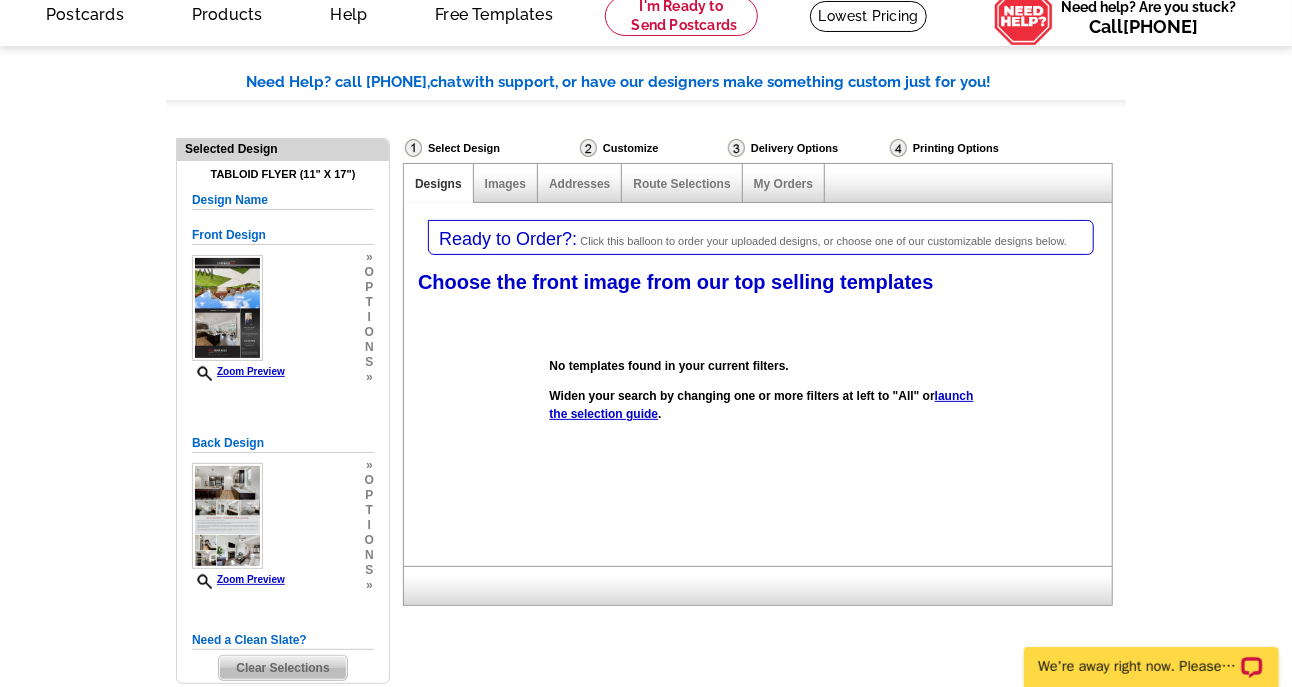 scroll, scrollTop: 101, scrollLeft: 0, axis: vertical 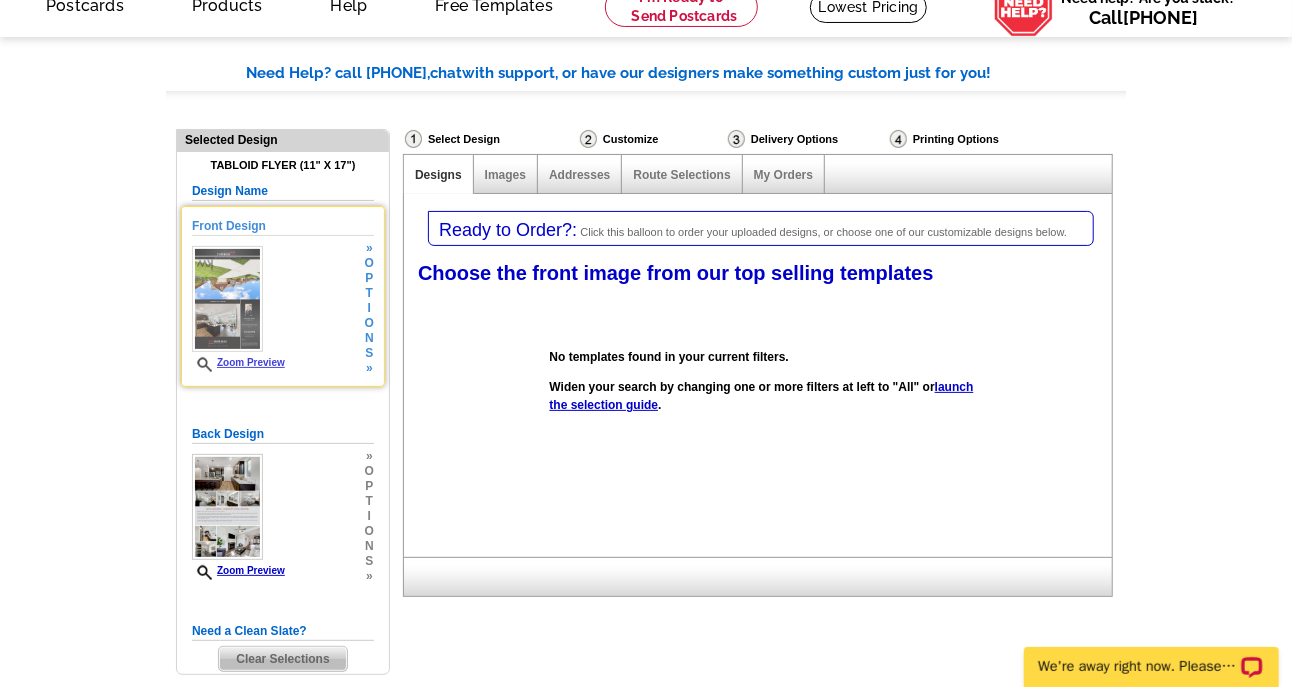 click at bounding box center [227, 299] 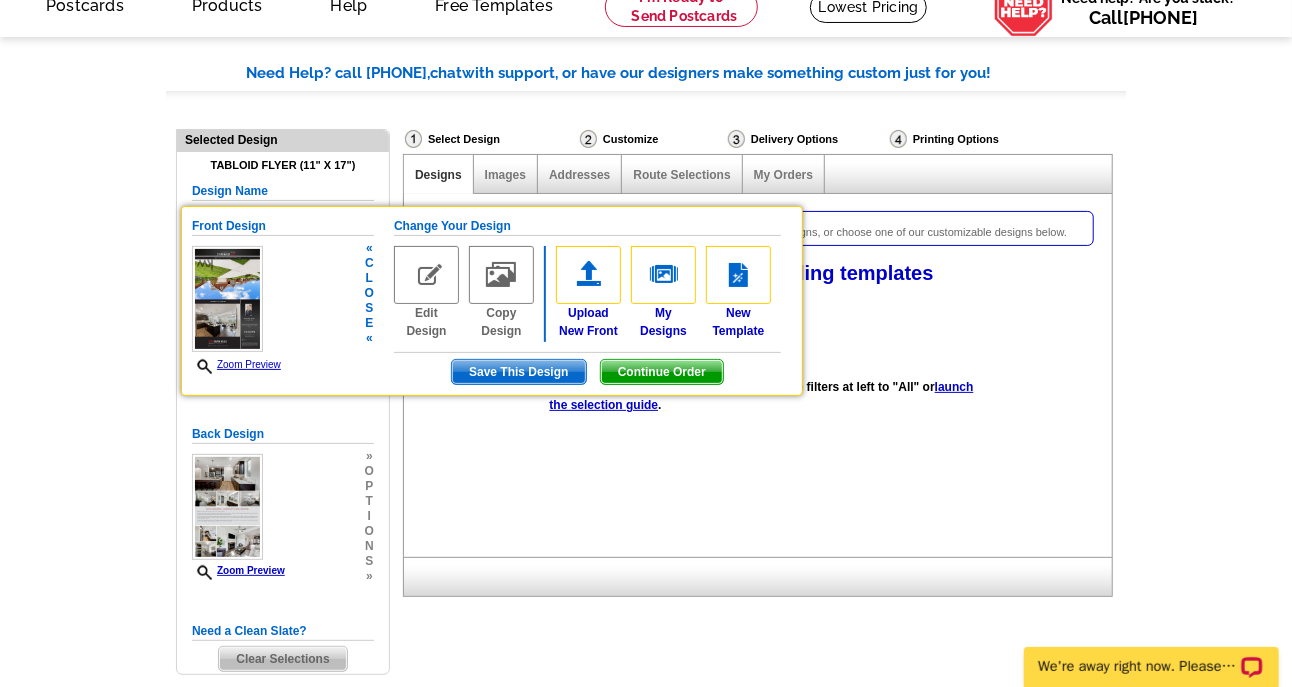 click at bounding box center [426, 275] 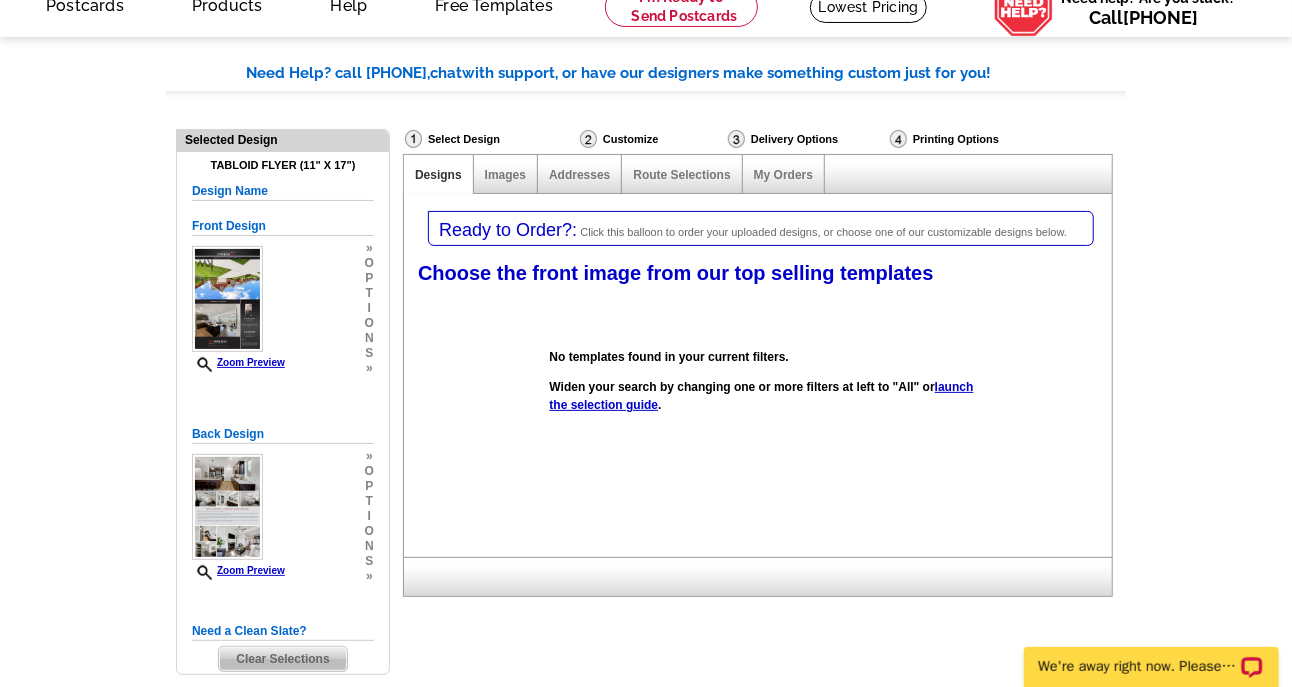 click on "launch the selection guide" at bounding box center (762, 396) 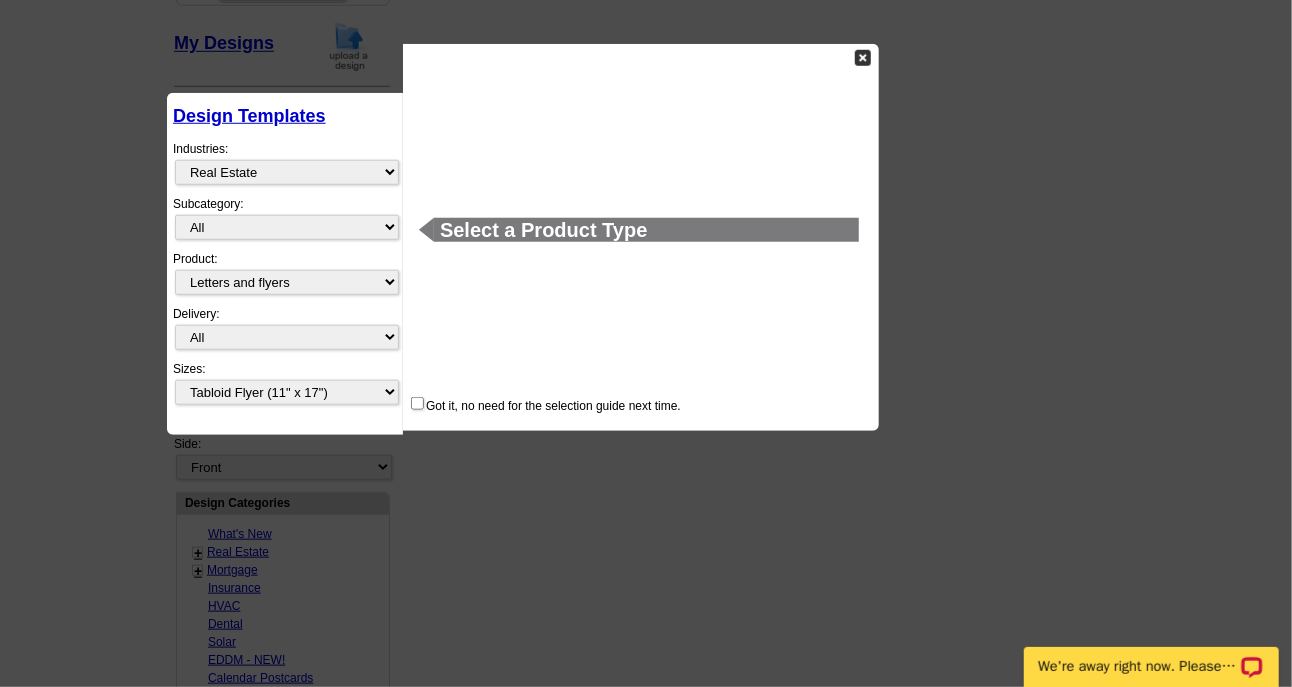 scroll, scrollTop: 795, scrollLeft: 0, axis: vertical 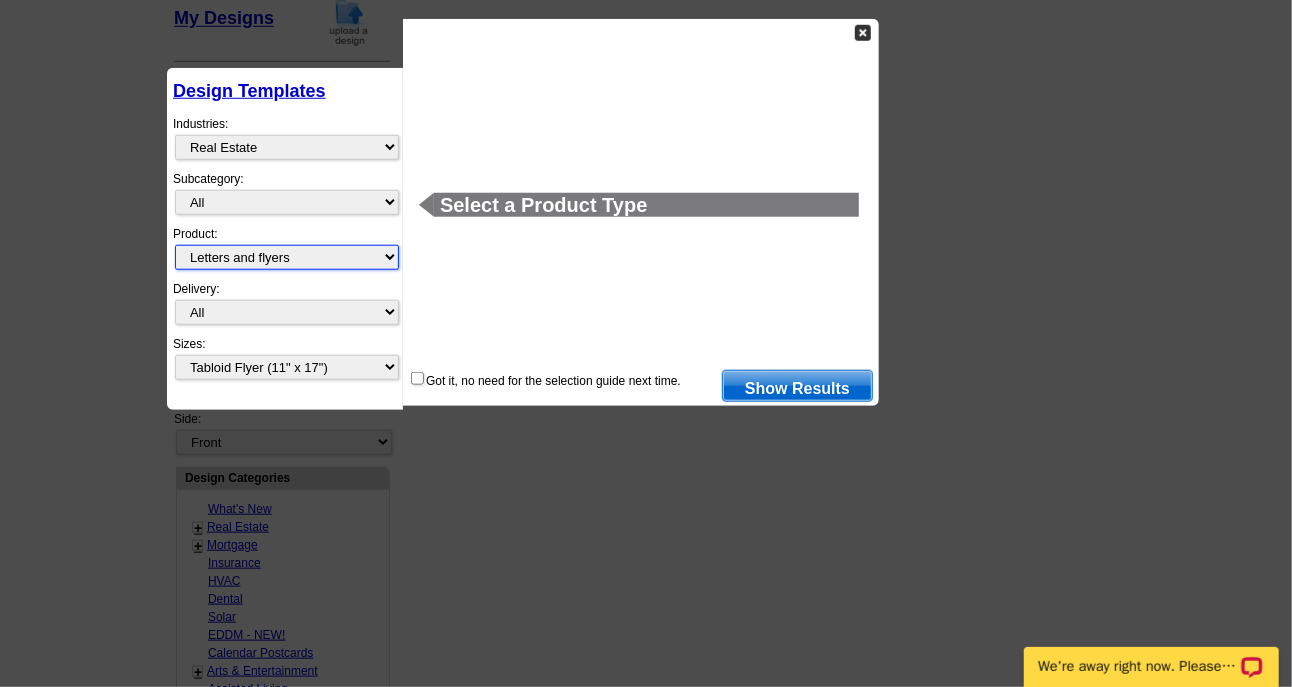 click on "All
Postcards
Letters and flyers
Business Cards
Door Hangers
Greeting Cards" at bounding box center (287, 257) 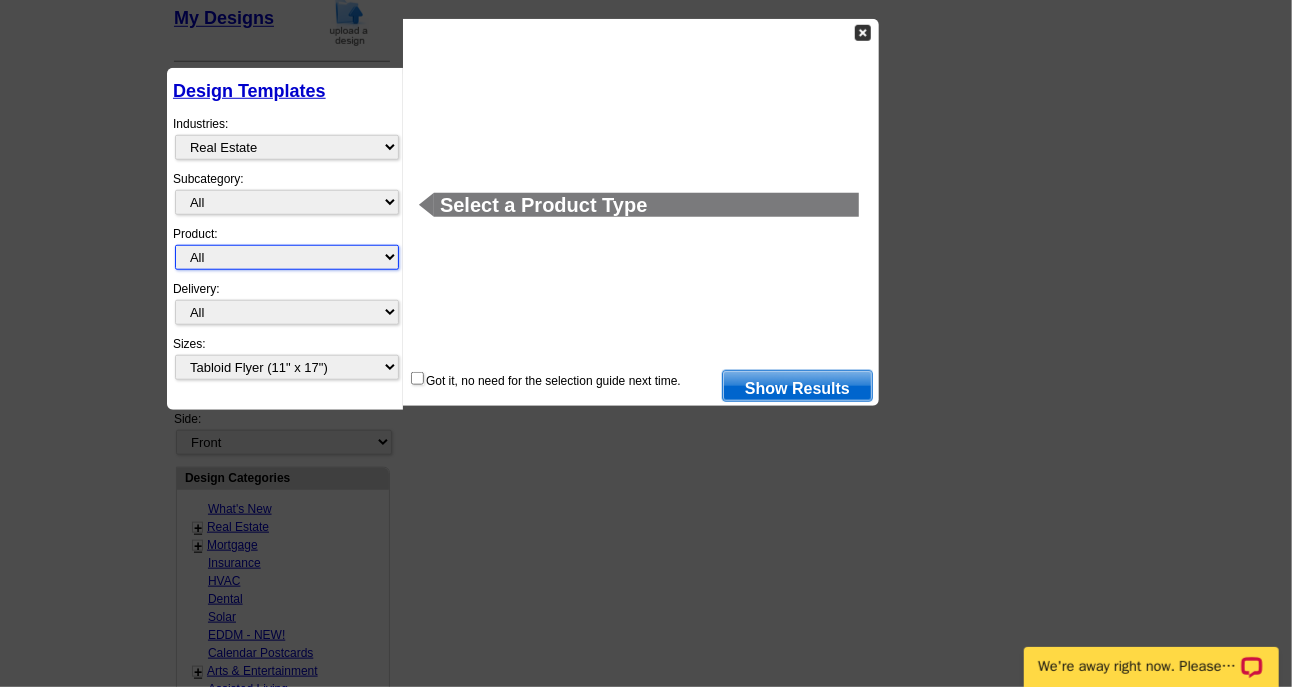 click on "All
Postcards
Letters and flyers
Business Cards
Door Hangers
Greeting Cards" at bounding box center [287, 257] 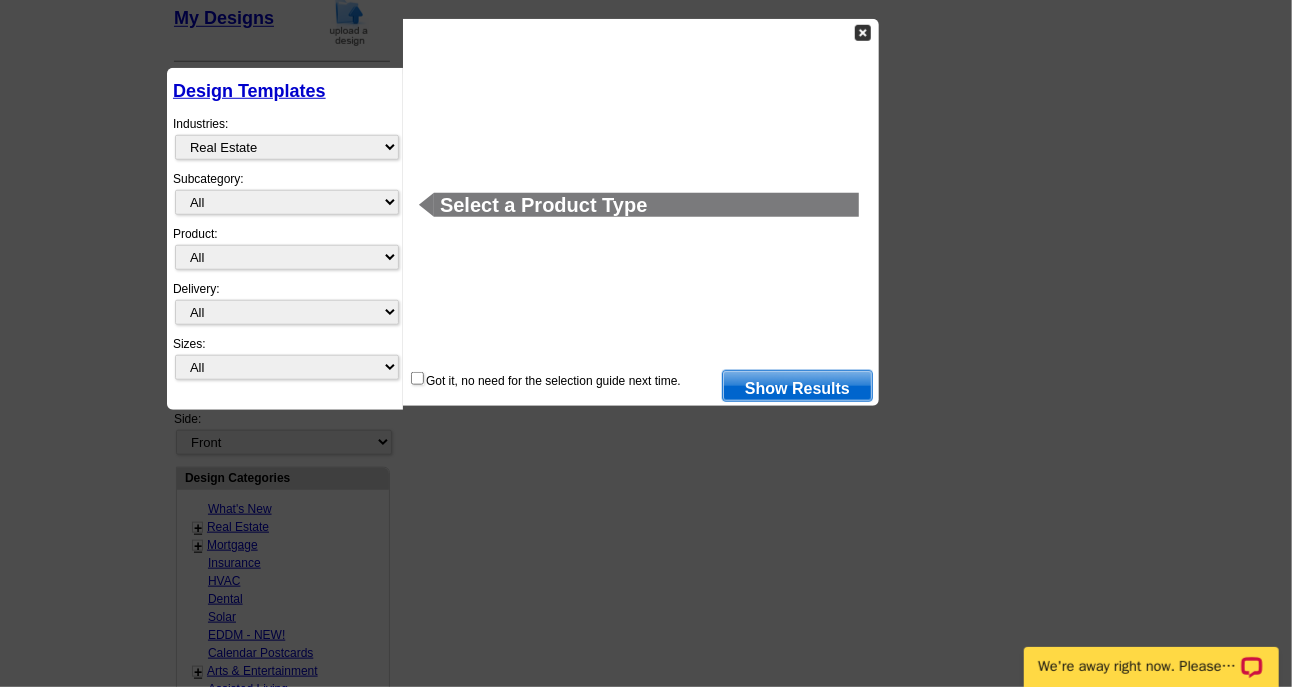 click on "Product:
All
Postcards
Letters and flyers
Business Cards
Door Hangers
Greeting Cards" at bounding box center [285, 252] 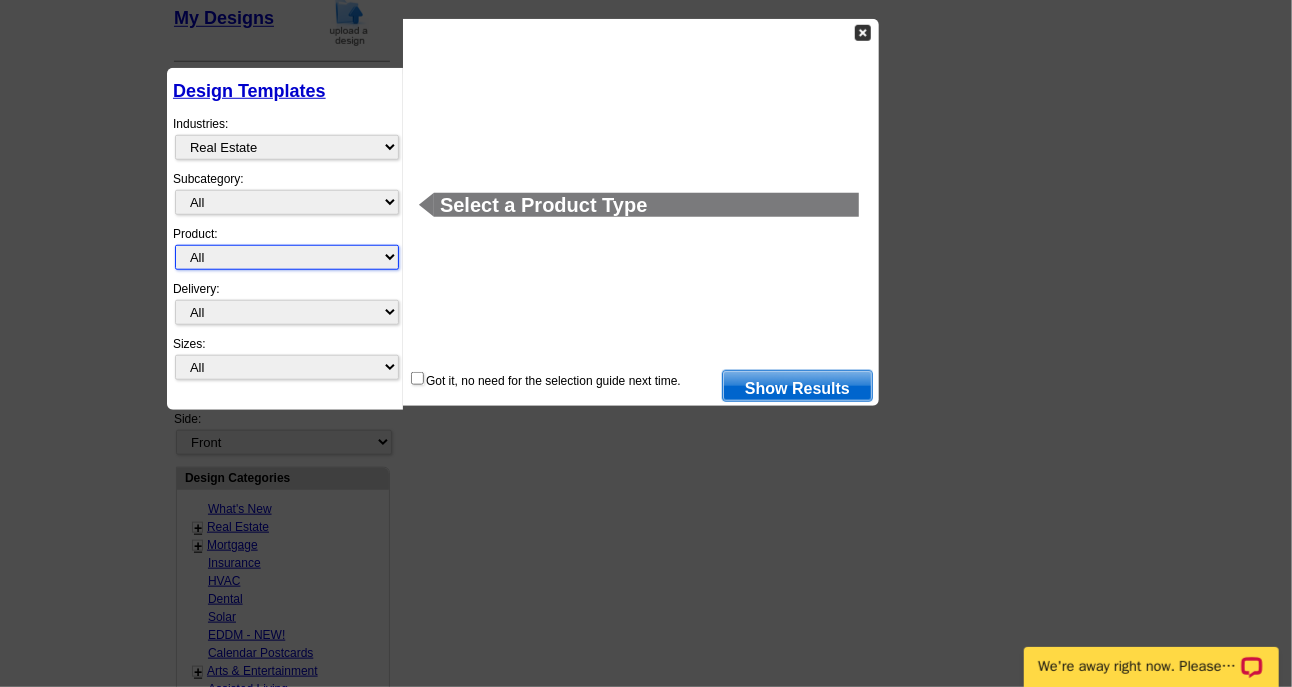 click on "All
Postcards
Letters and flyers
Business Cards
Door Hangers
Greeting Cards" at bounding box center (287, 257) 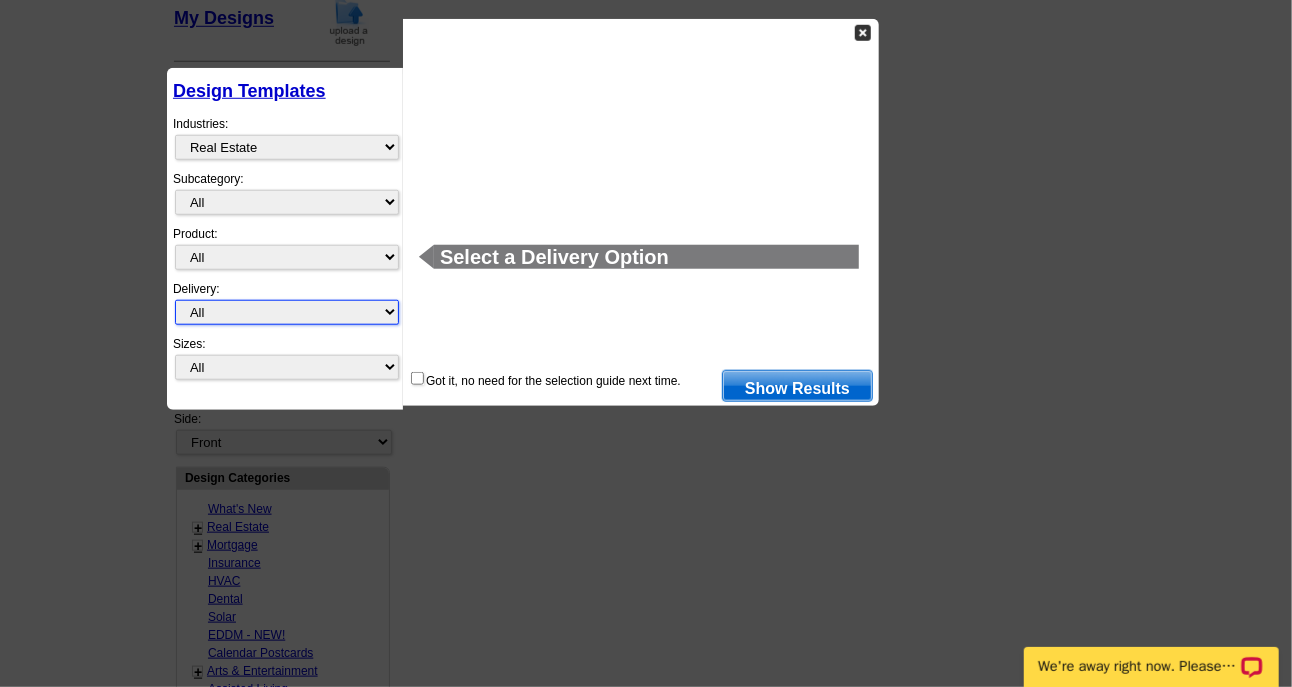 click on "All
First Class Mail
Shipped to Me
EDDM Save 66% on Postage" at bounding box center (287, 312) 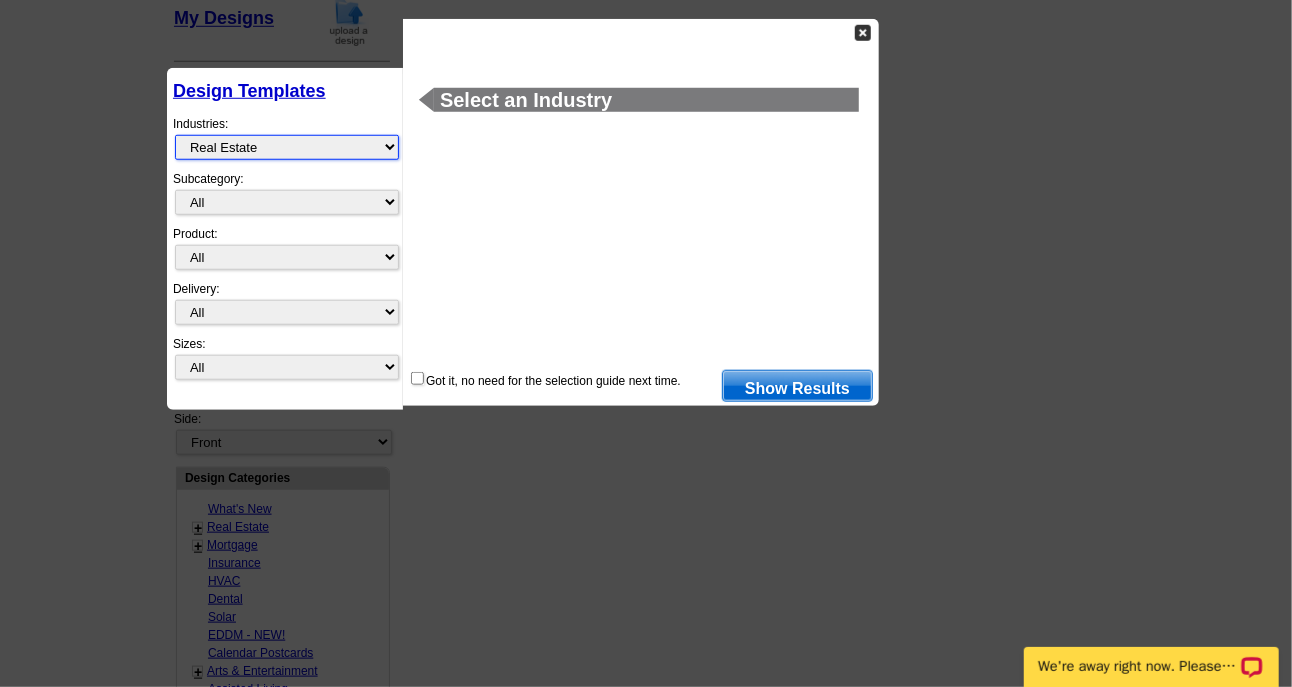 click on "What's New Real Estate Mortgage Insurance HVAC Dental Solar EDDM - NEW! Calendar Postcards Arts & Entertainment Assisted Living Automotive Beauty & Fitness Business Services Education, Camps & Childcare Financial Services Food & Beverage Healthcare Holiday Home Services Keep-in-Touch Legal Non-Profit Personal Projects Pets & Veterinarians Photo Cards Religion & Faith Retail Seasonal Sports & Recreation Sports Schedules Travel Greeting Cards All Postcards All Flyers & Brochures All Business Cards All Door Hangers All Greeting Cards" at bounding box center [287, 147] 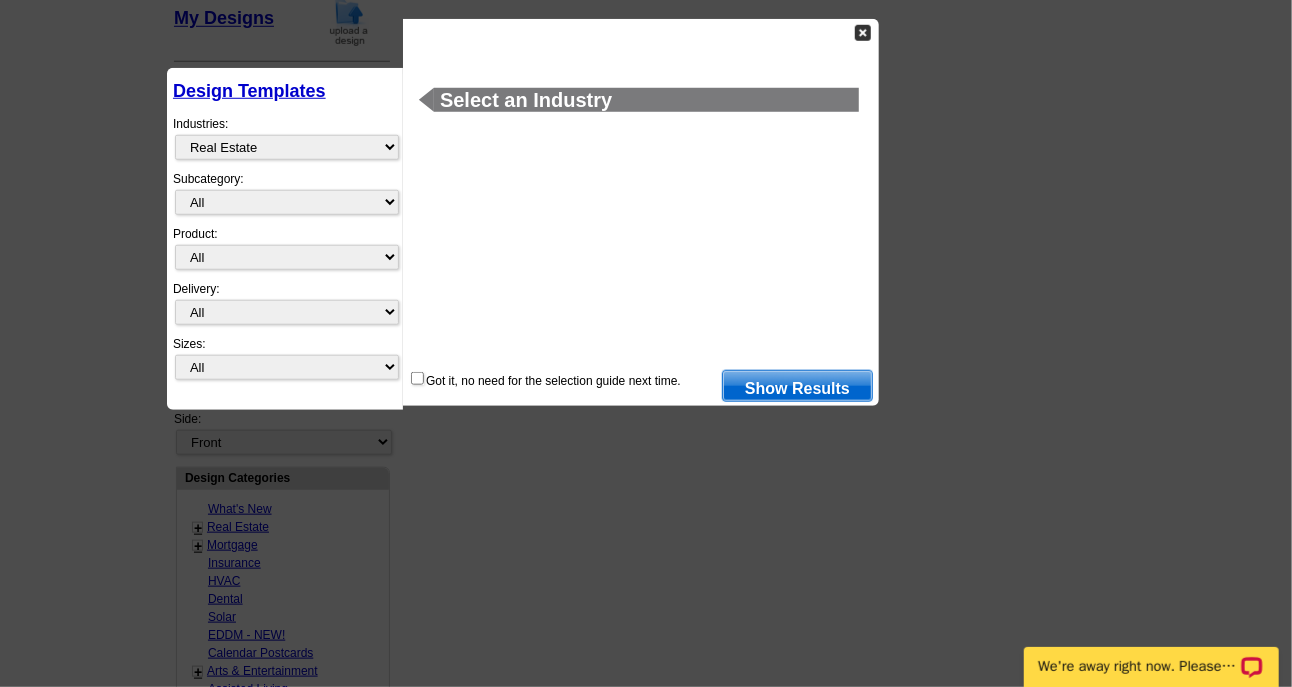 click on "Select an Industry" at bounding box center [641, 37] 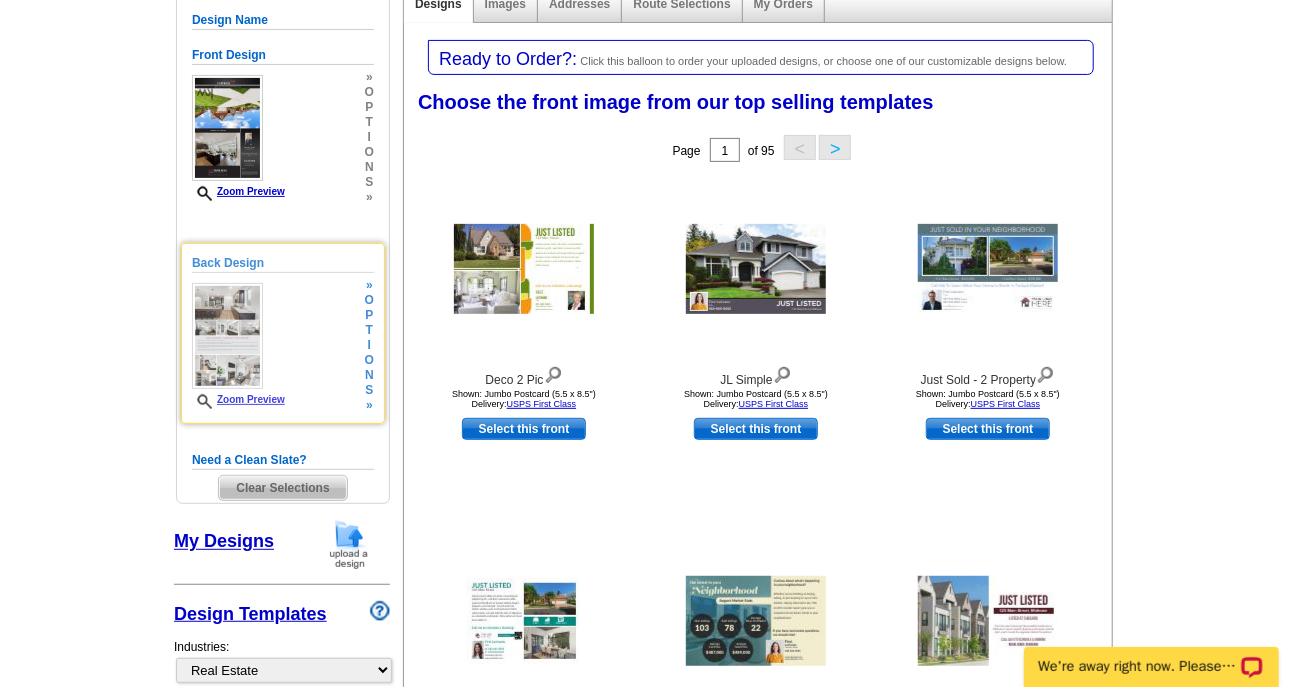 scroll, scrollTop: 265, scrollLeft: 0, axis: vertical 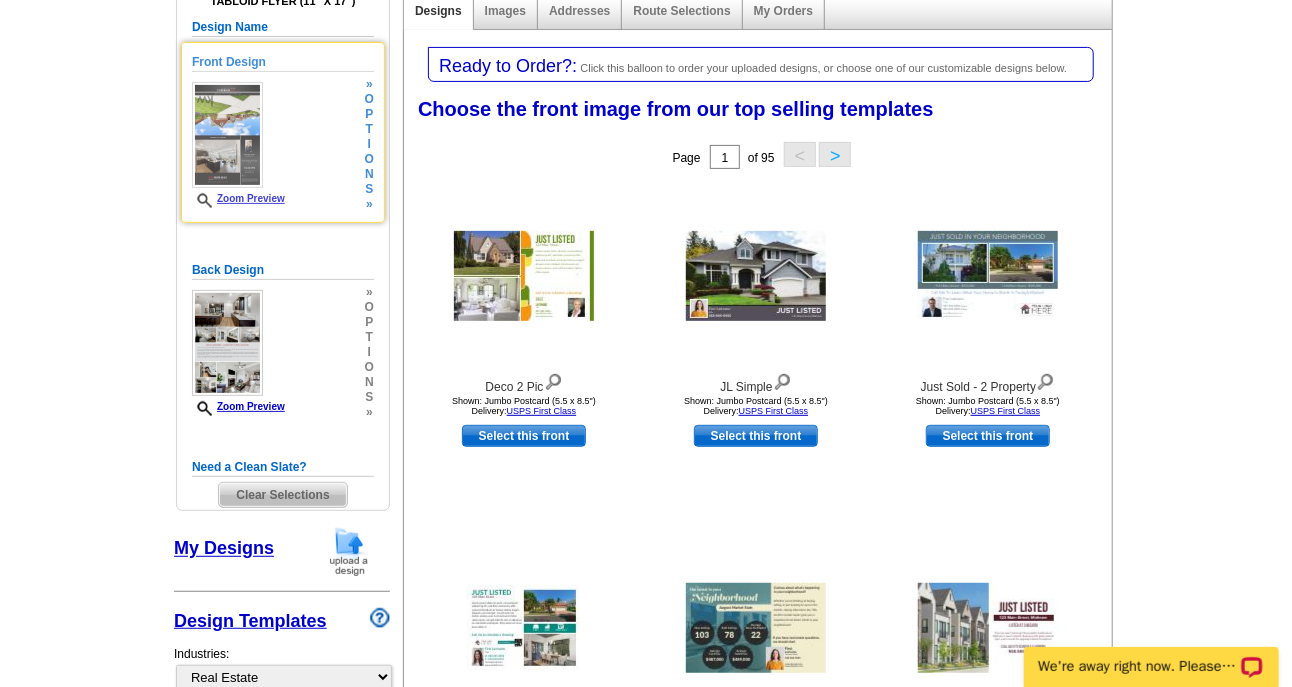 click on "Zoom Preview" at bounding box center [238, 198] 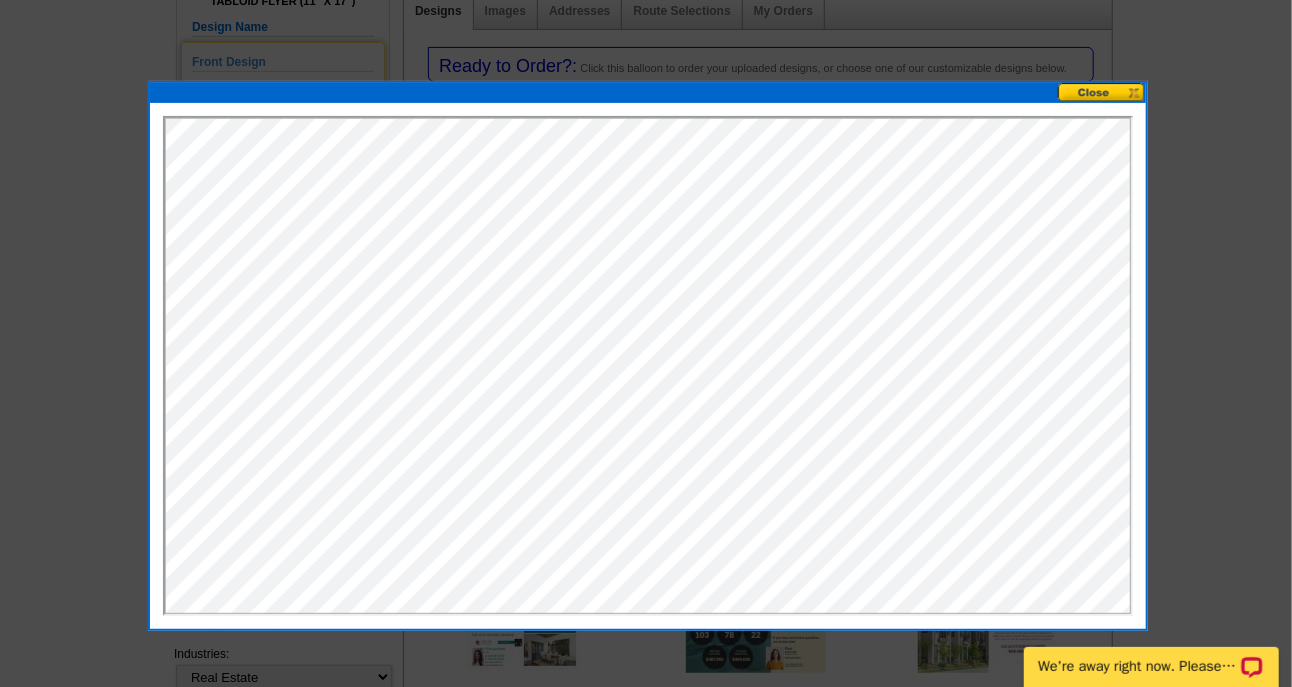 scroll, scrollTop: 0, scrollLeft: 0, axis: both 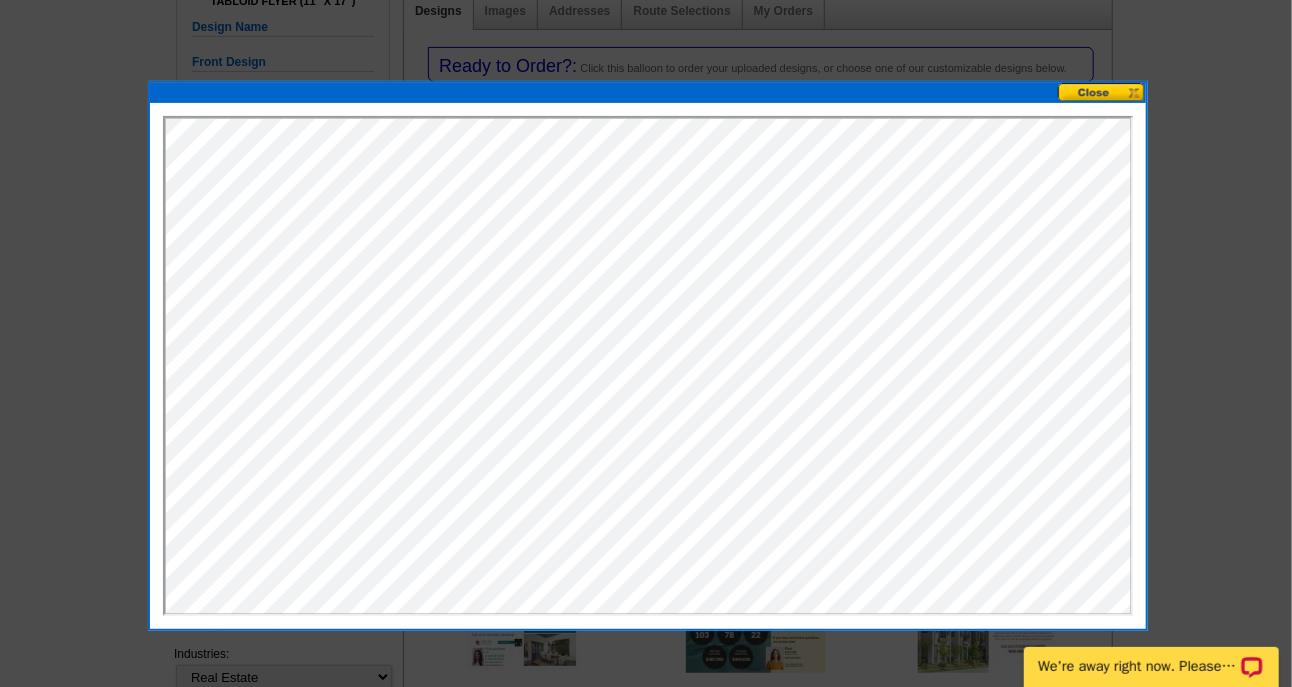 click at bounding box center [1102, 92] 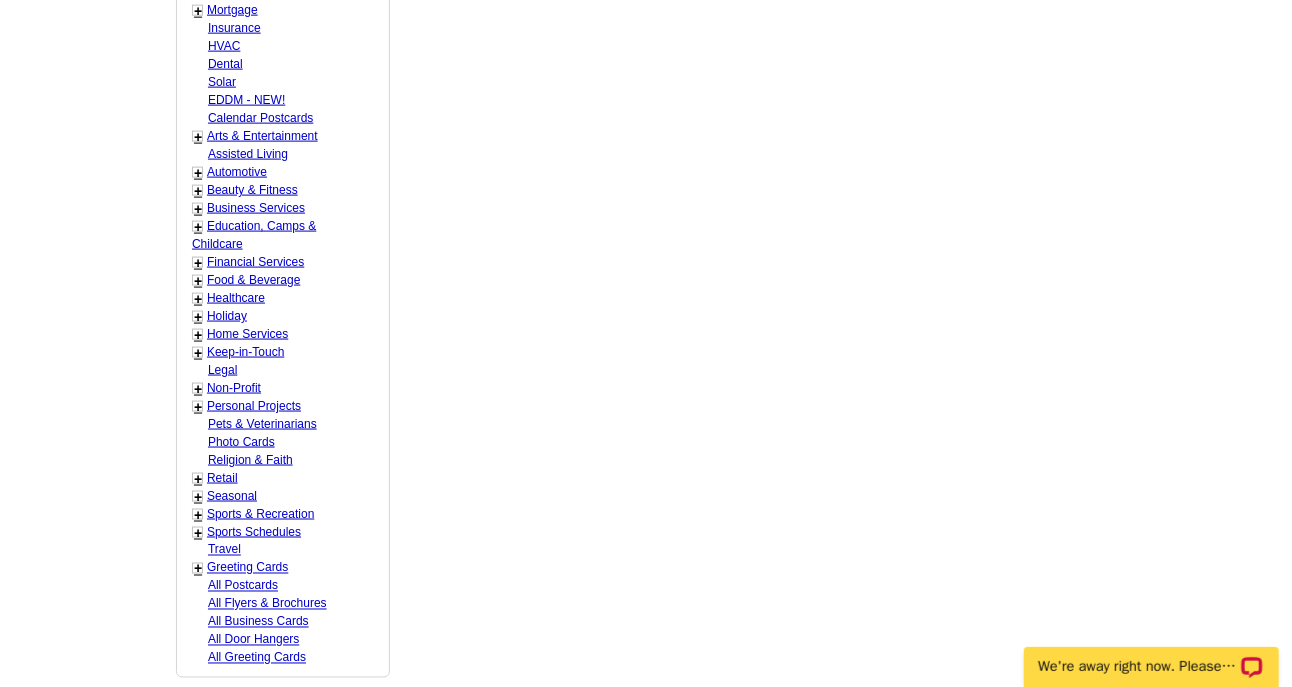 scroll, scrollTop: 1396, scrollLeft: 0, axis: vertical 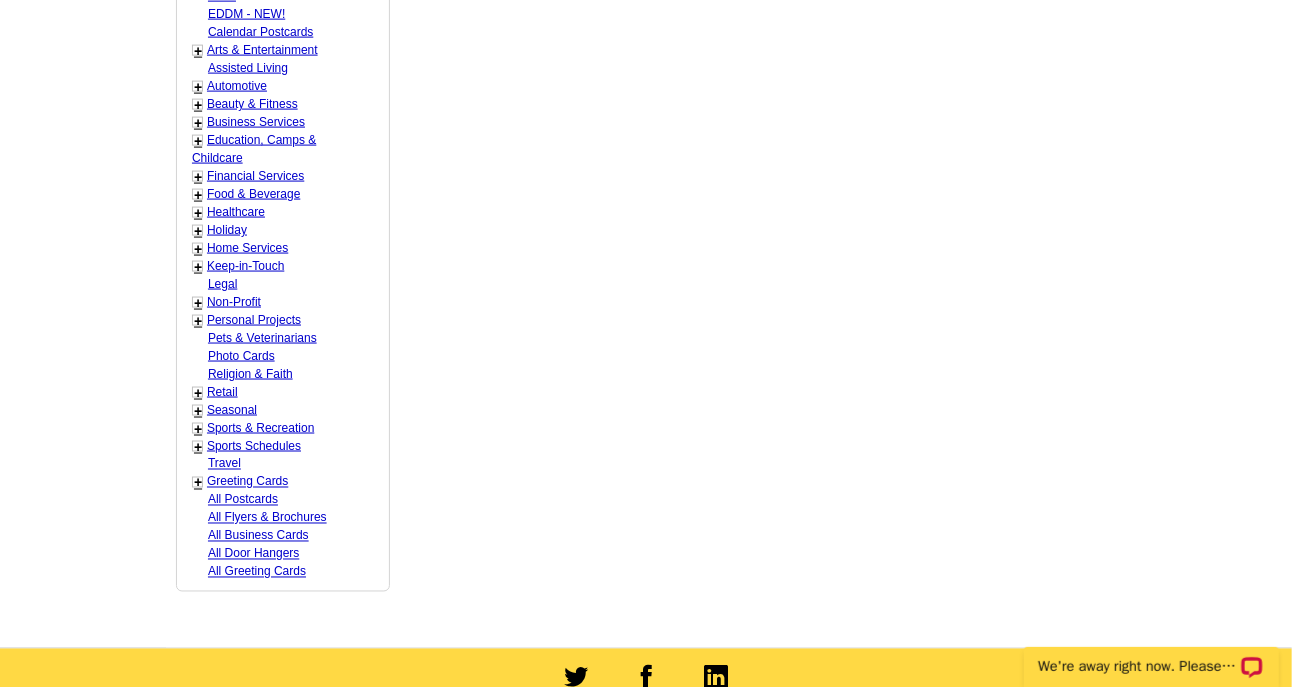 click on "Photo Cards" at bounding box center [241, 356] 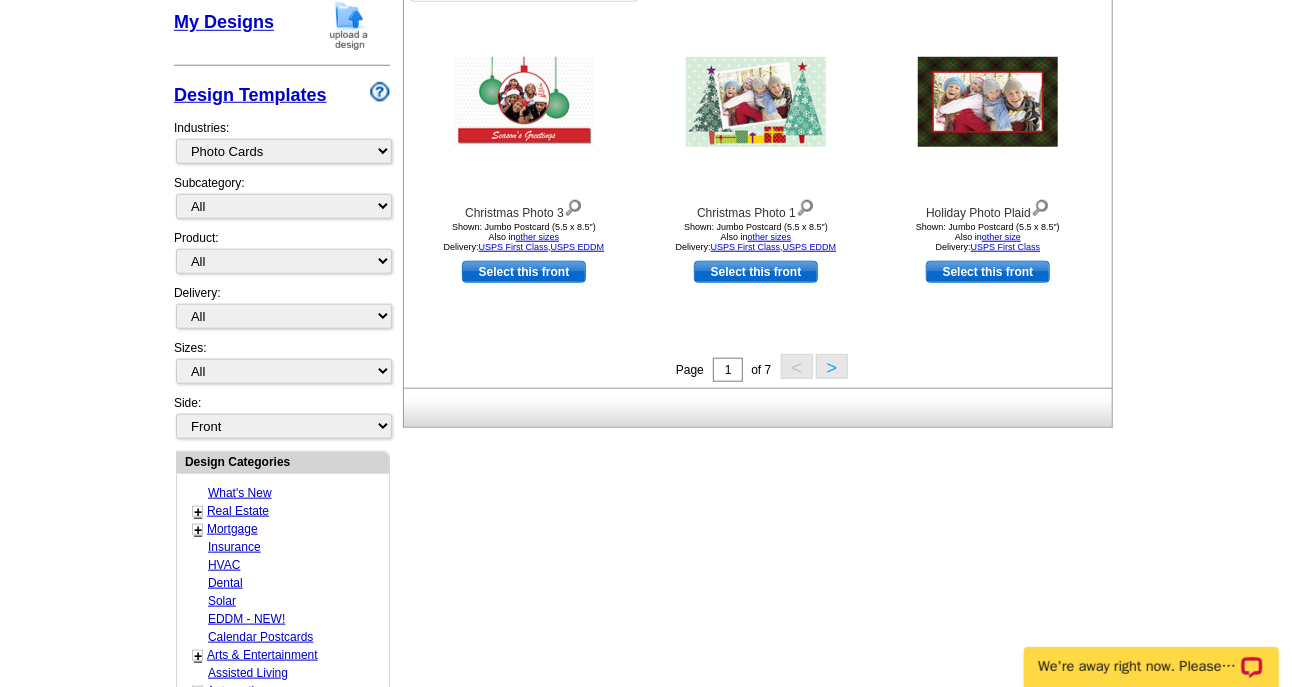 scroll, scrollTop: 796, scrollLeft: 0, axis: vertical 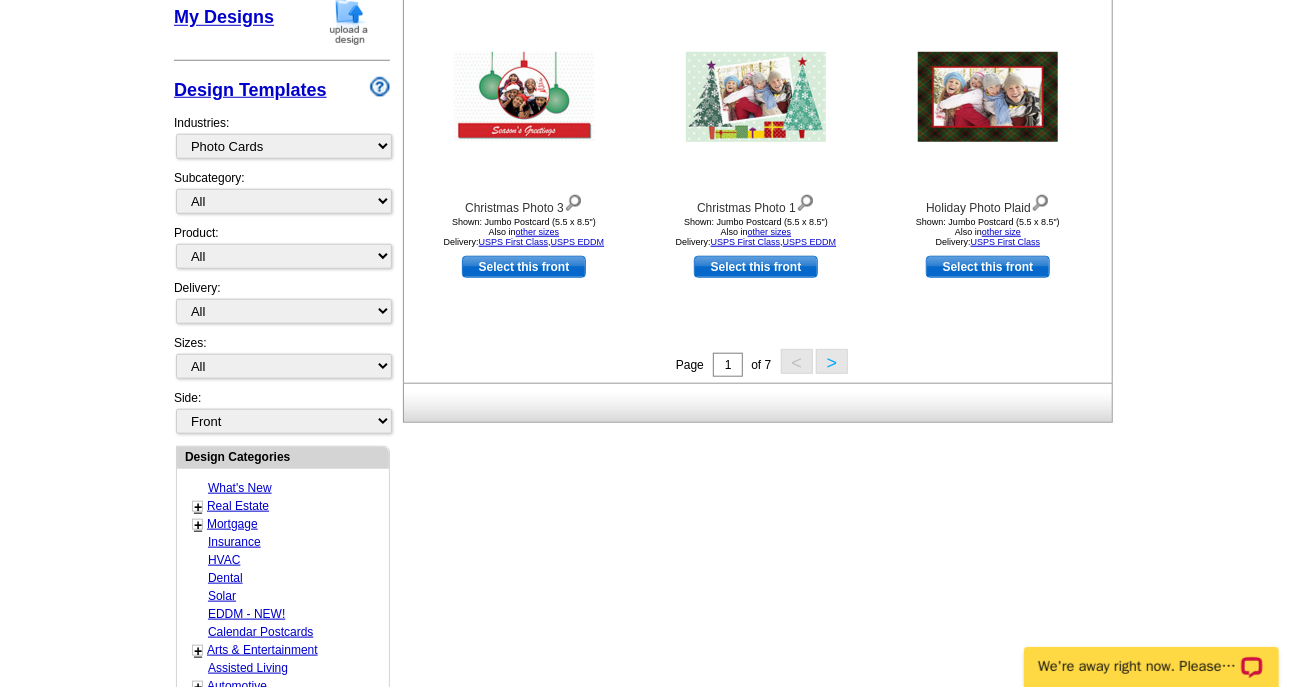 click on ">" at bounding box center [832, 361] 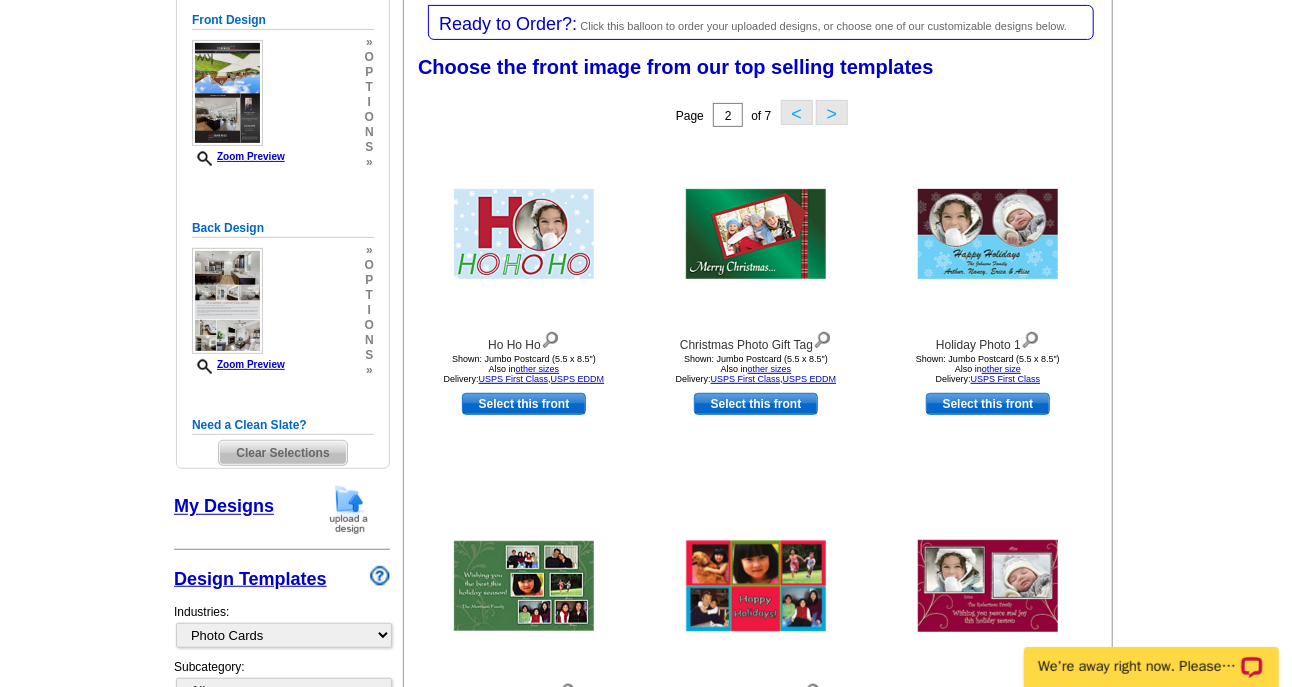 scroll, scrollTop: 326, scrollLeft: 0, axis: vertical 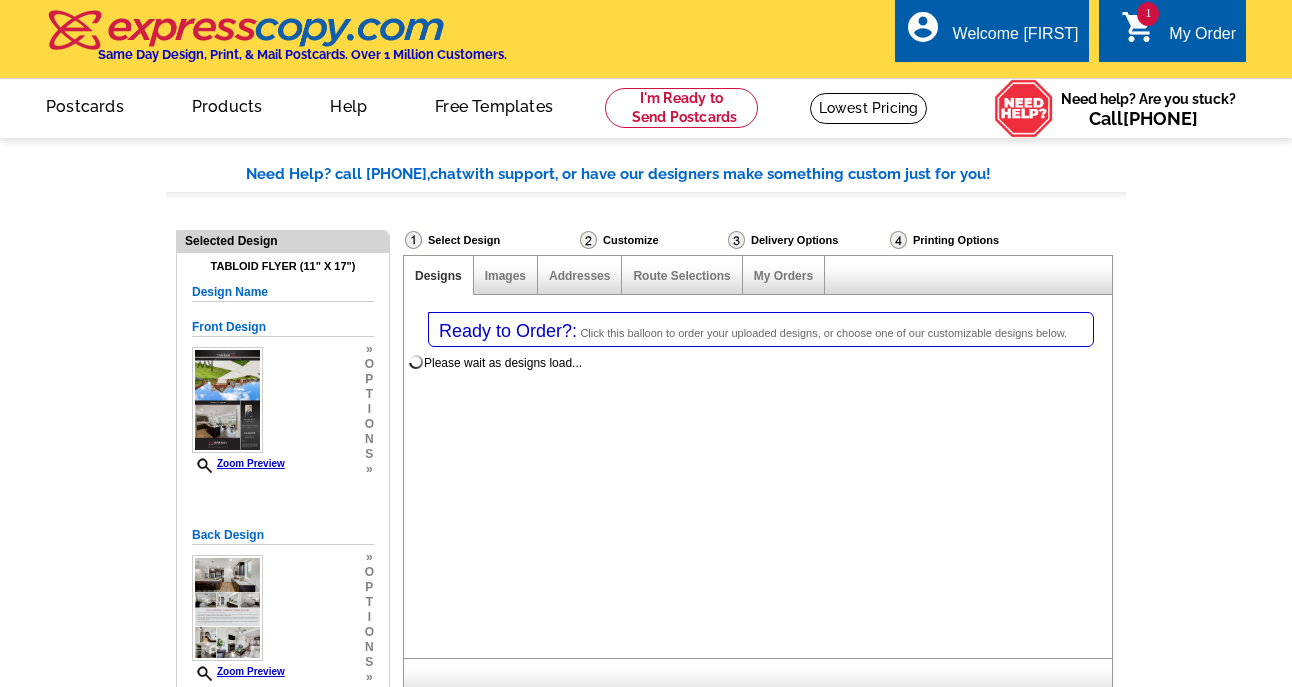 select 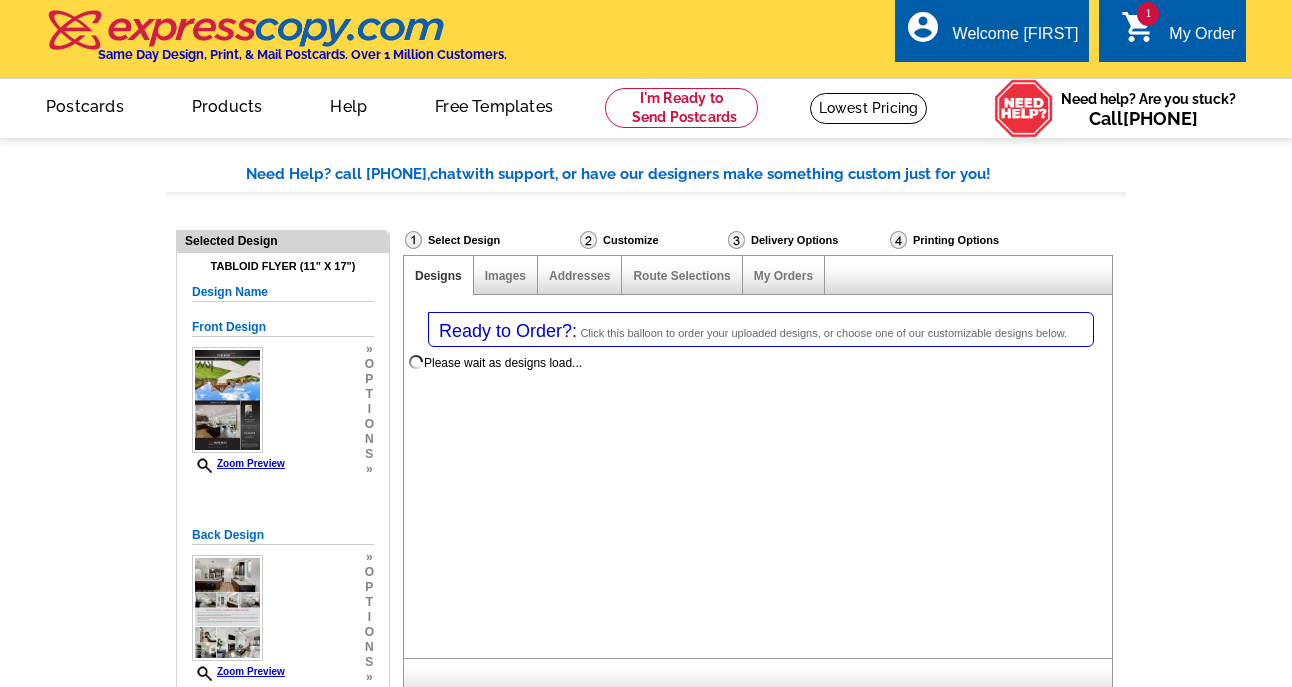 scroll, scrollTop: 329, scrollLeft: 0, axis: vertical 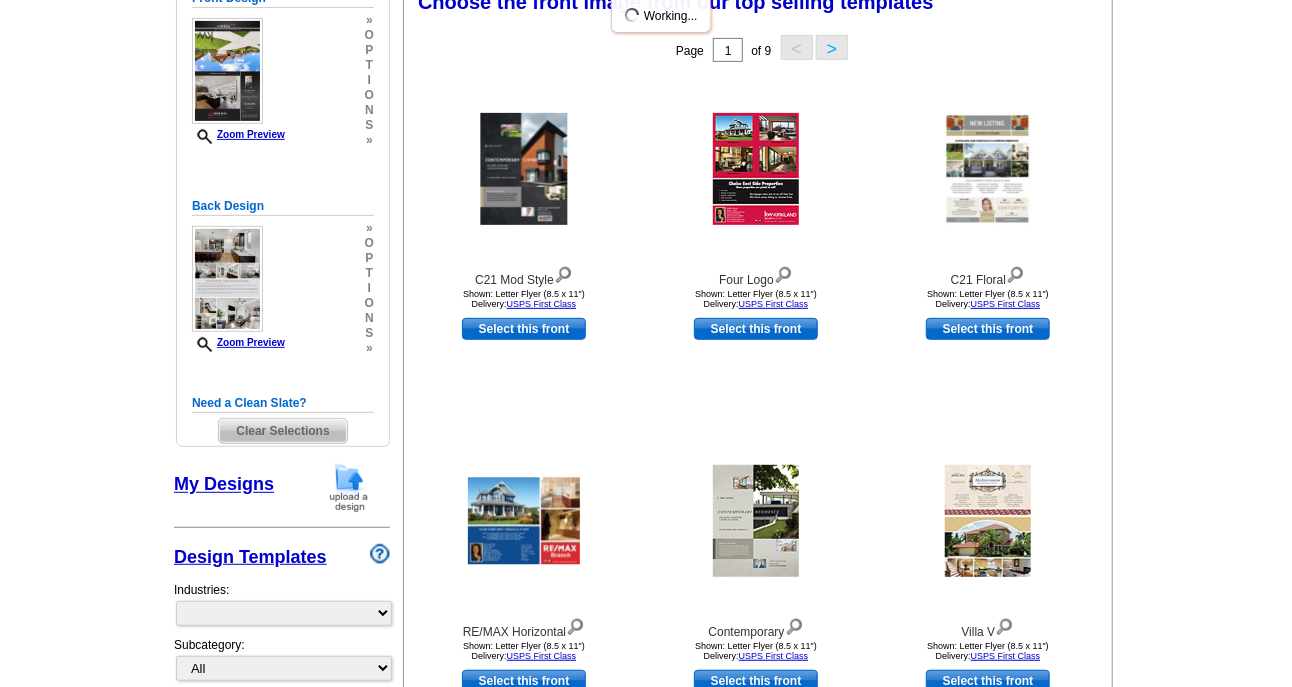 select on "785" 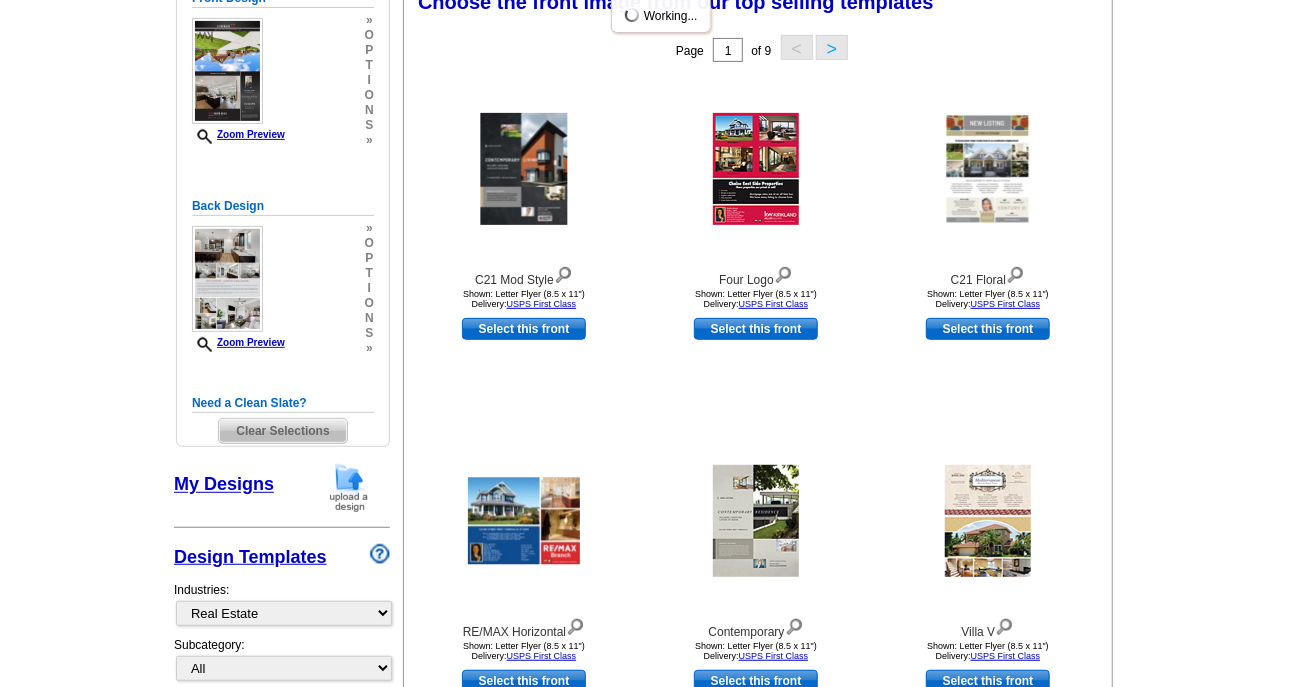 scroll, scrollTop: 326, scrollLeft: 0, axis: vertical 